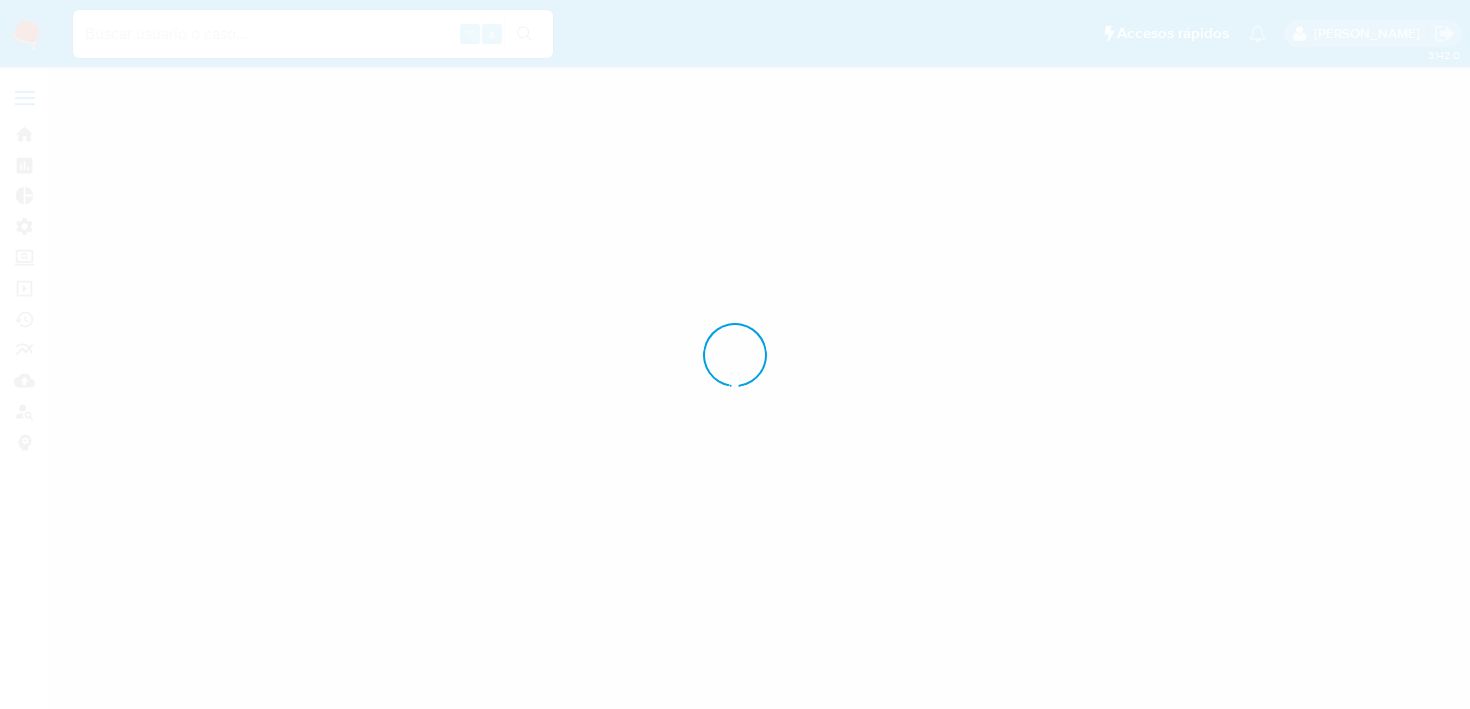 scroll, scrollTop: 0, scrollLeft: 0, axis: both 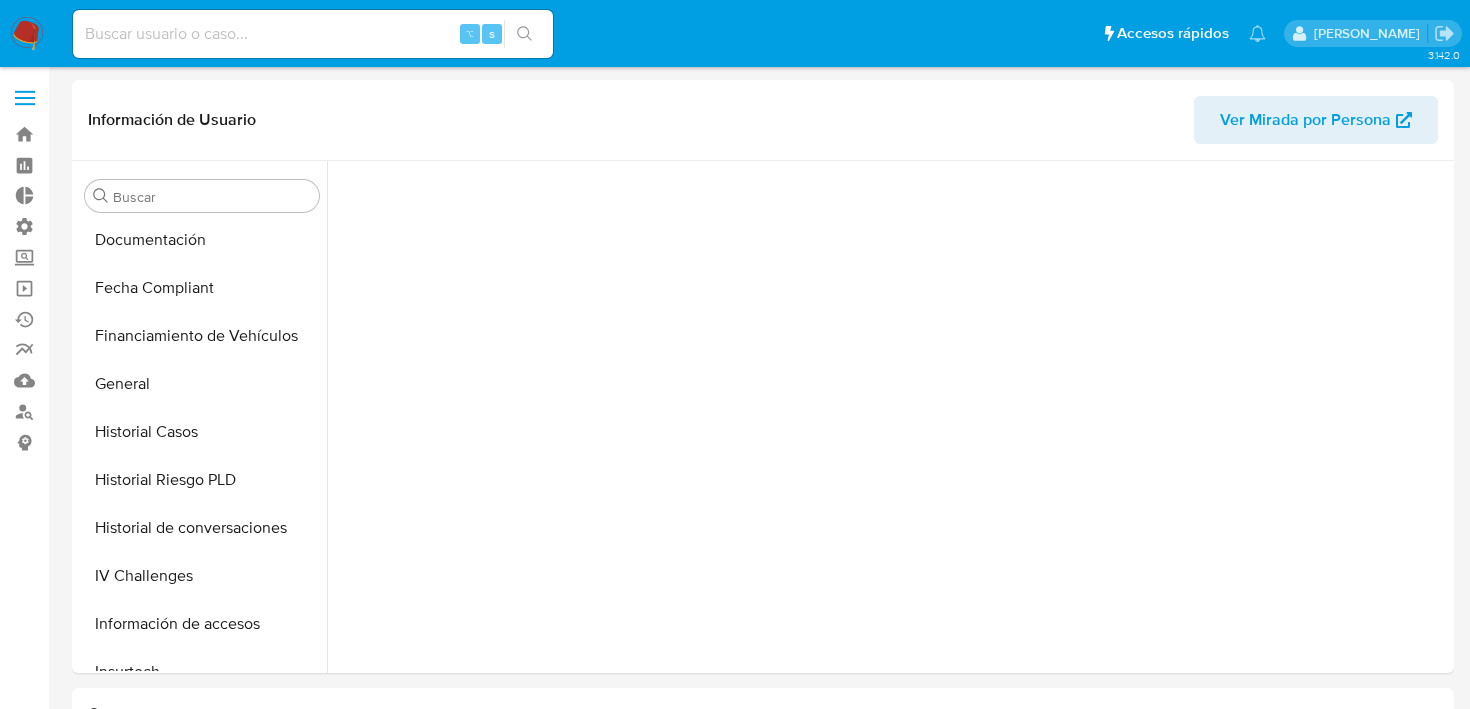 click at bounding box center (313, 34) 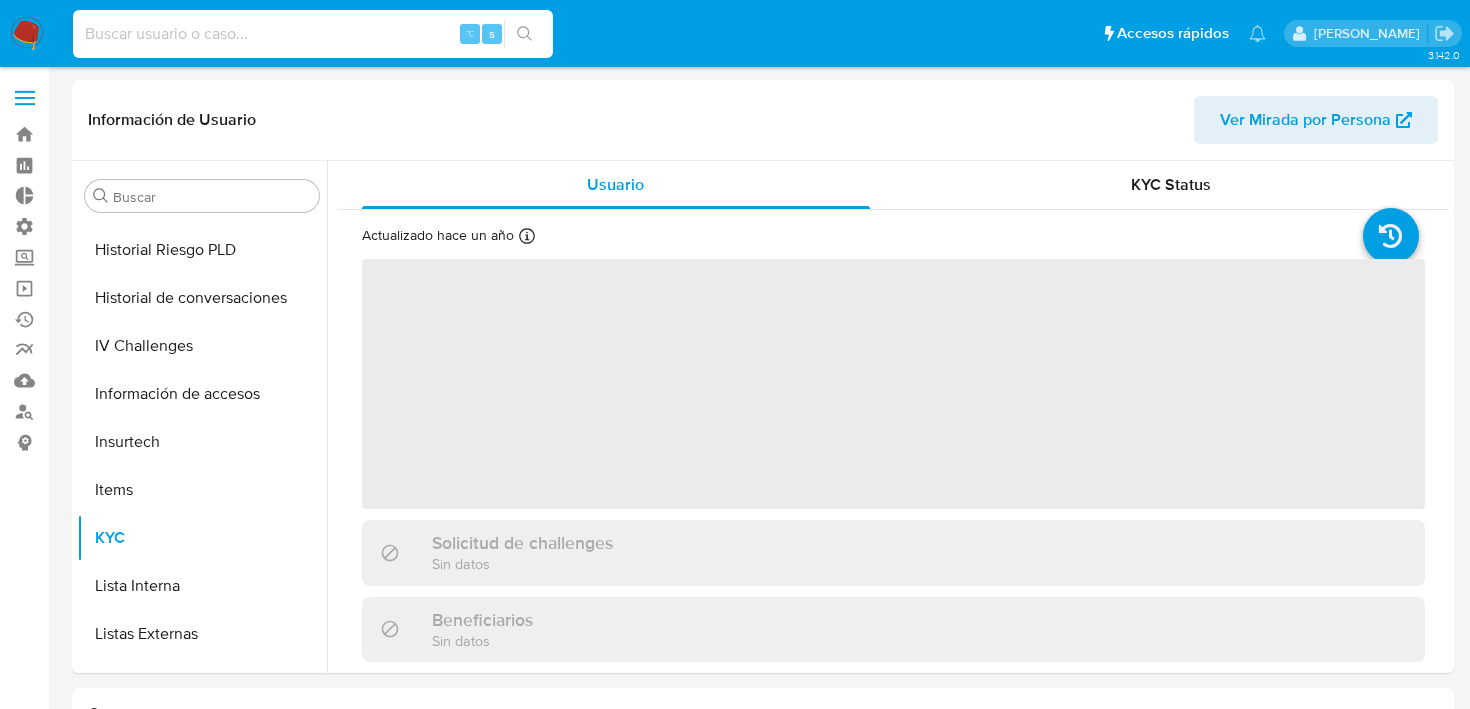 paste on "158541741" 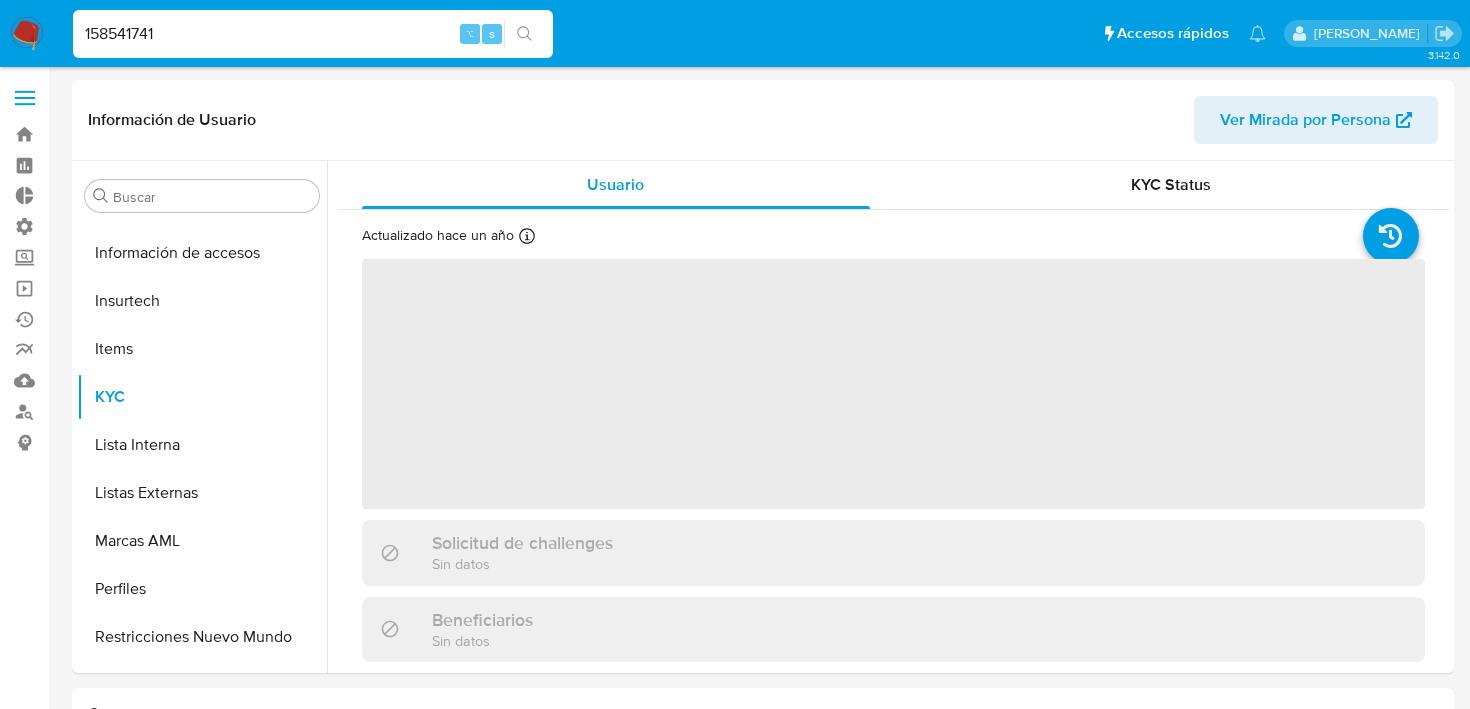 scroll, scrollTop: 845, scrollLeft: 0, axis: vertical 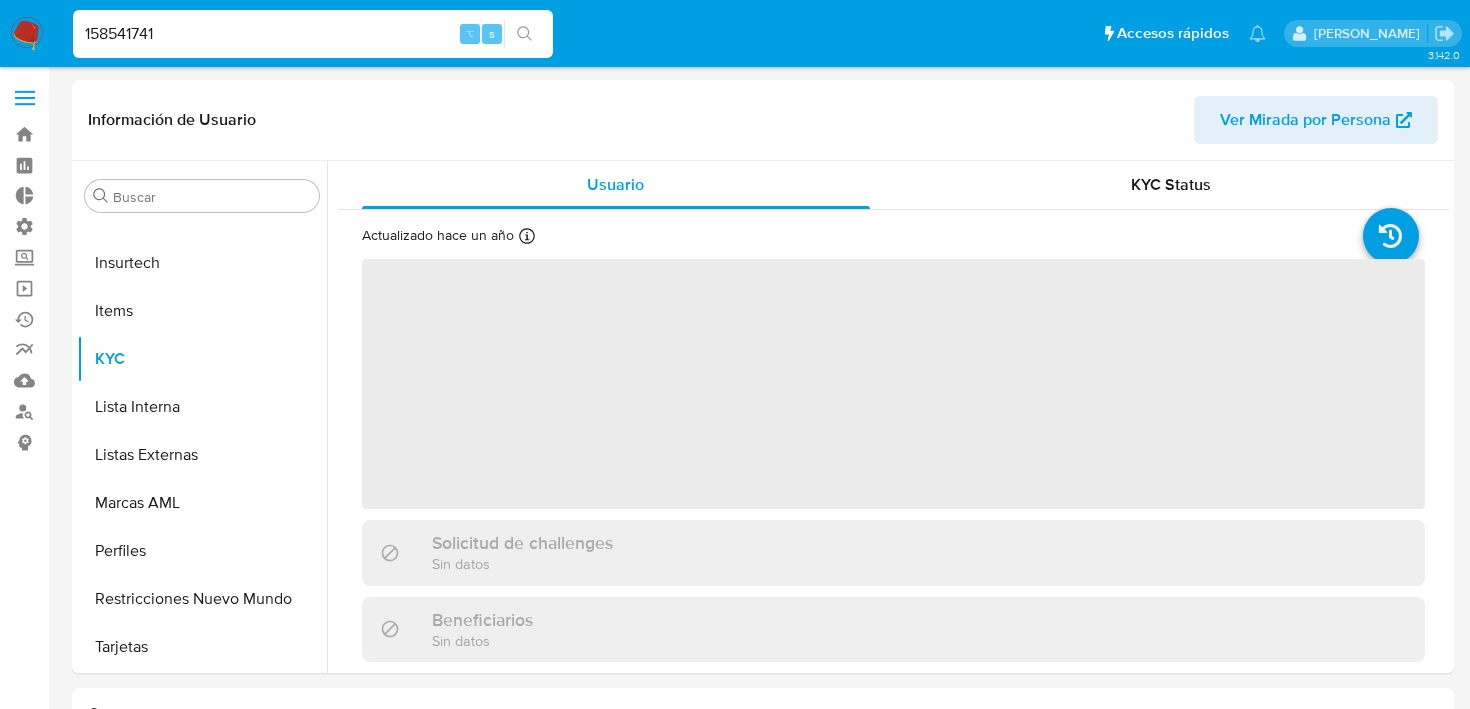 type on "158541741" 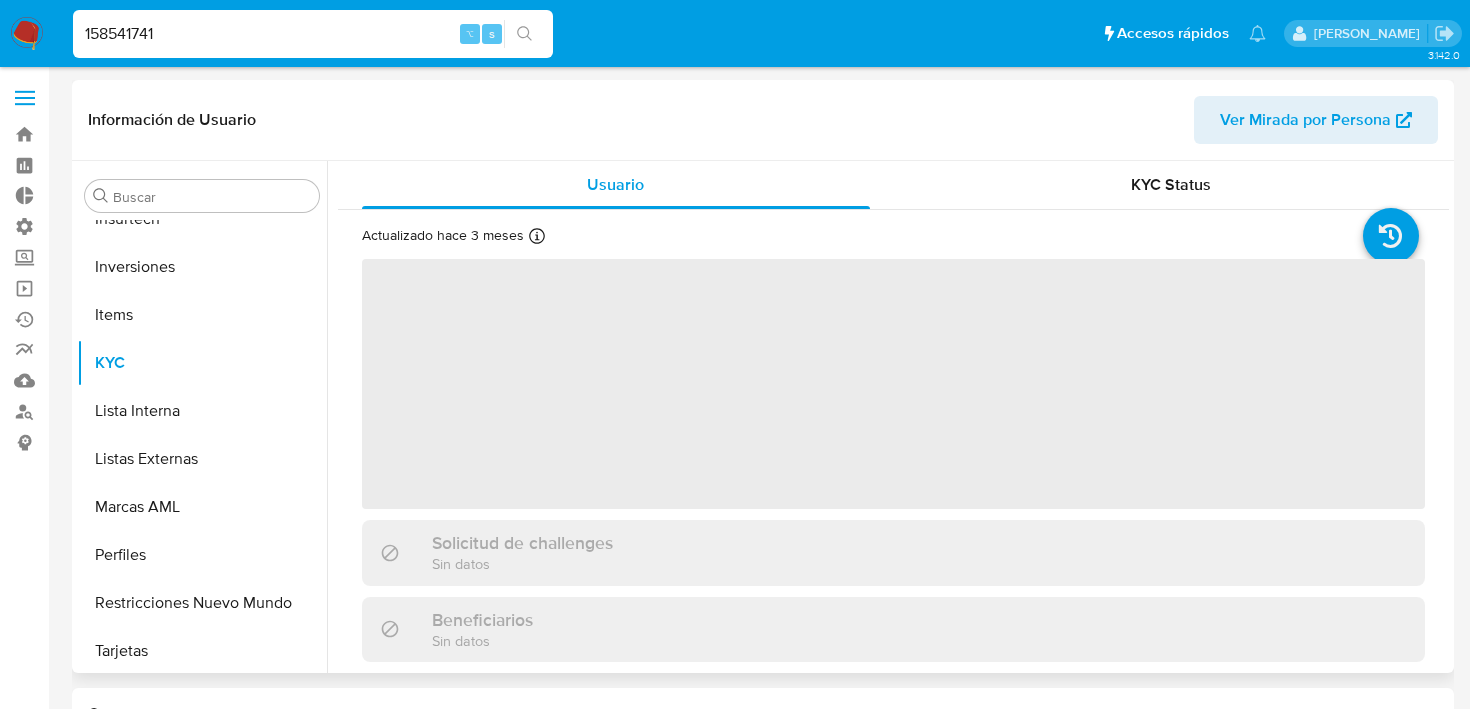 scroll, scrollTop: 941, scrollLeft: 0, axis: vertical 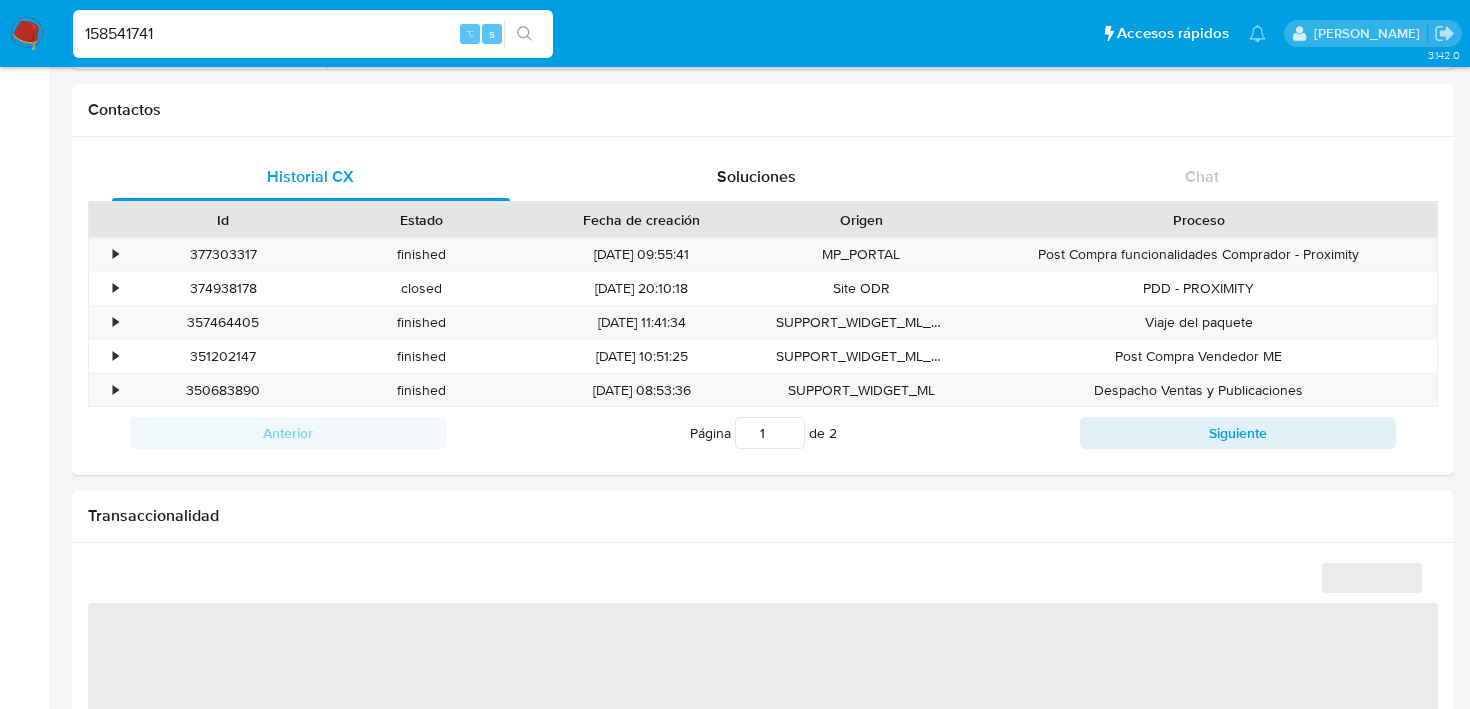 select on "10" 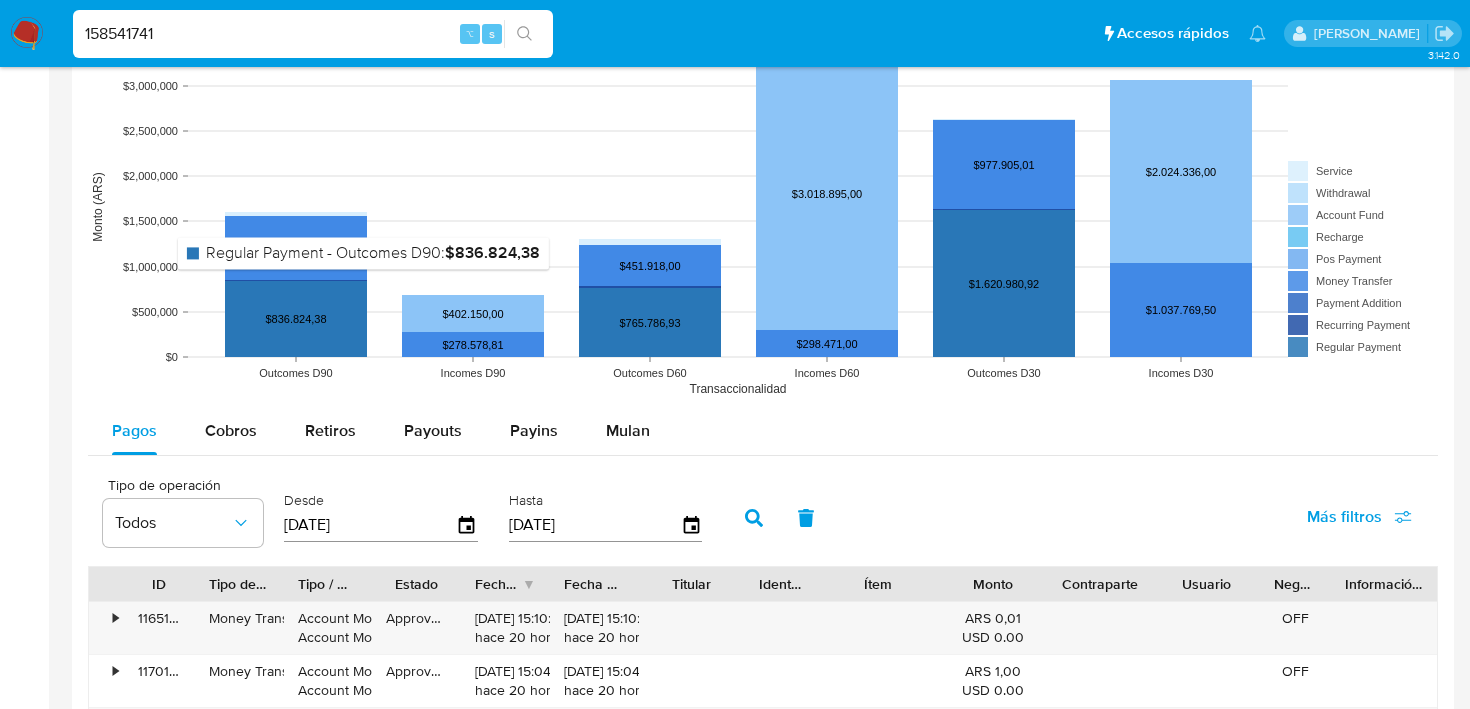 scroll, scrollTop: 1705, scrollLeft: 0, axis: vertical 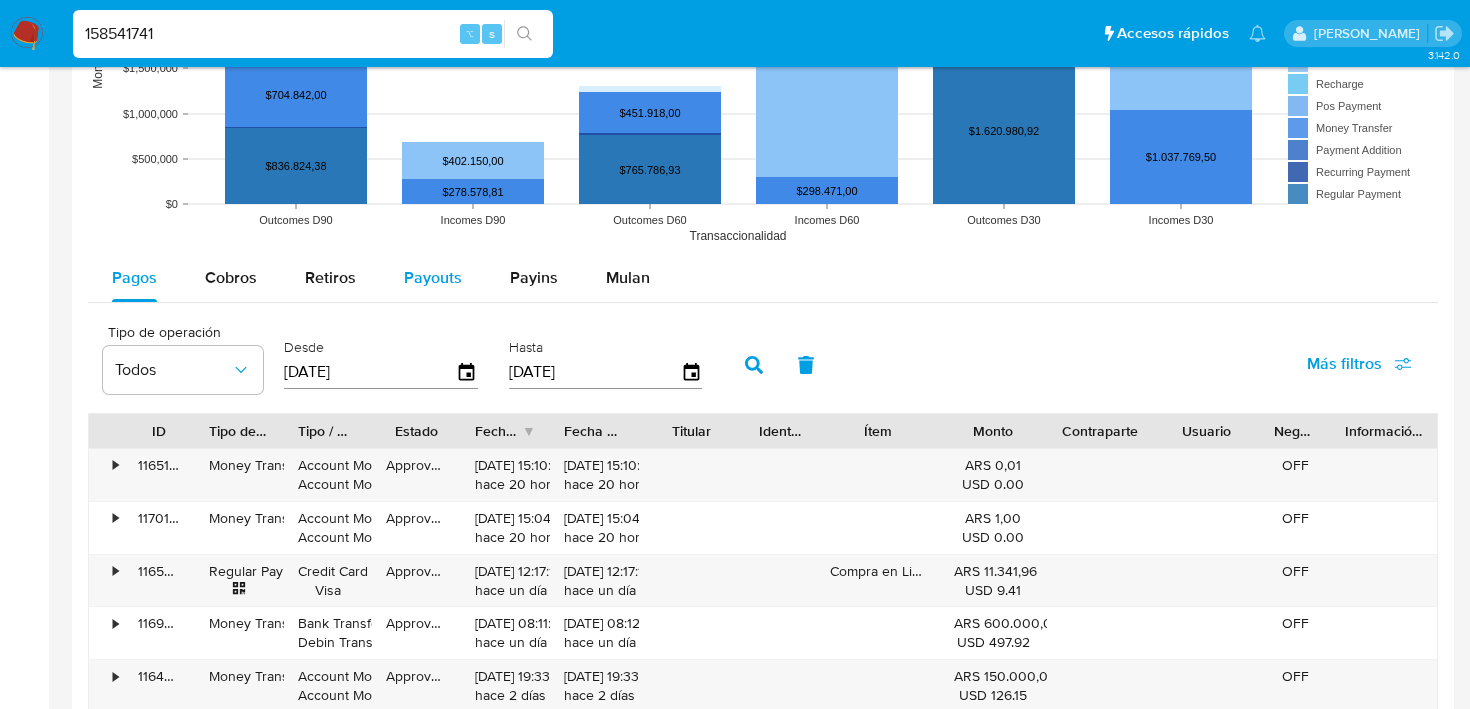 click on "Payouts" at bounding box center [433, 277] 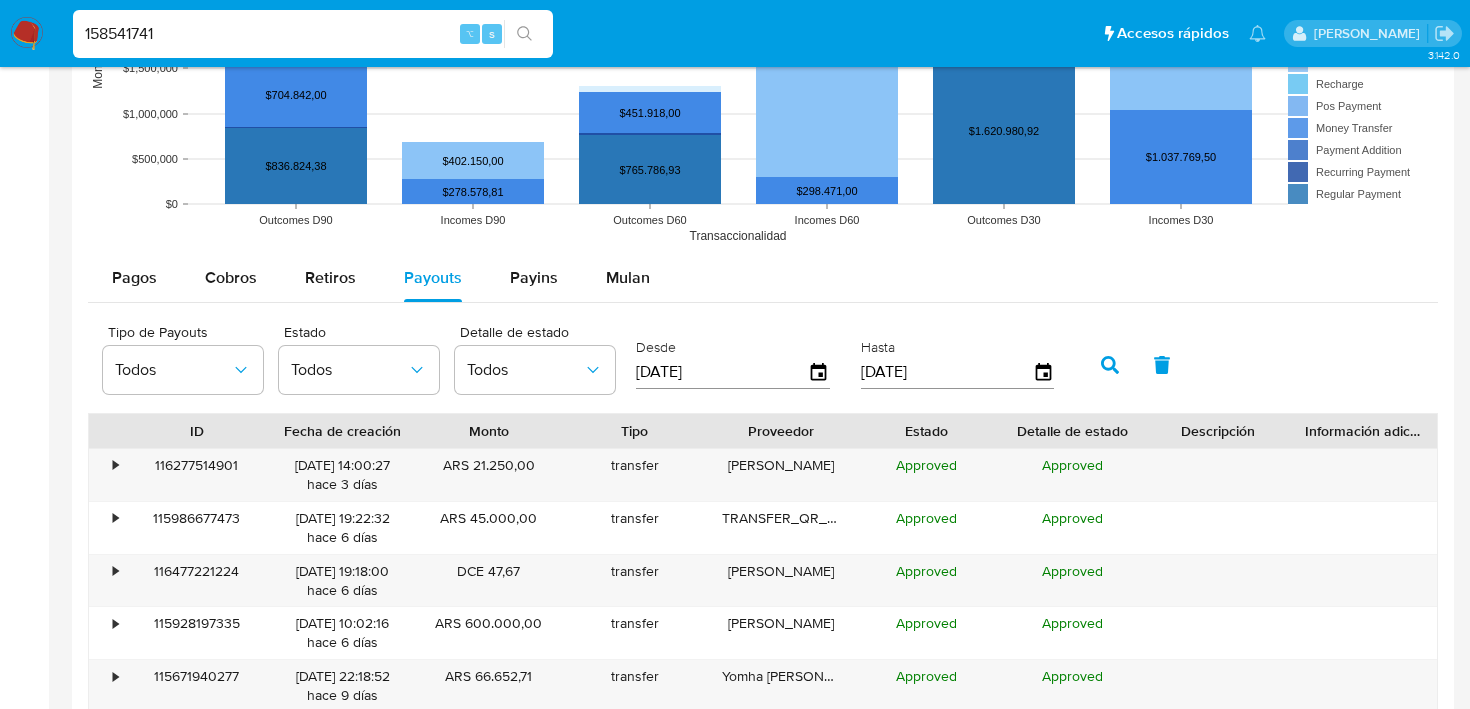 type 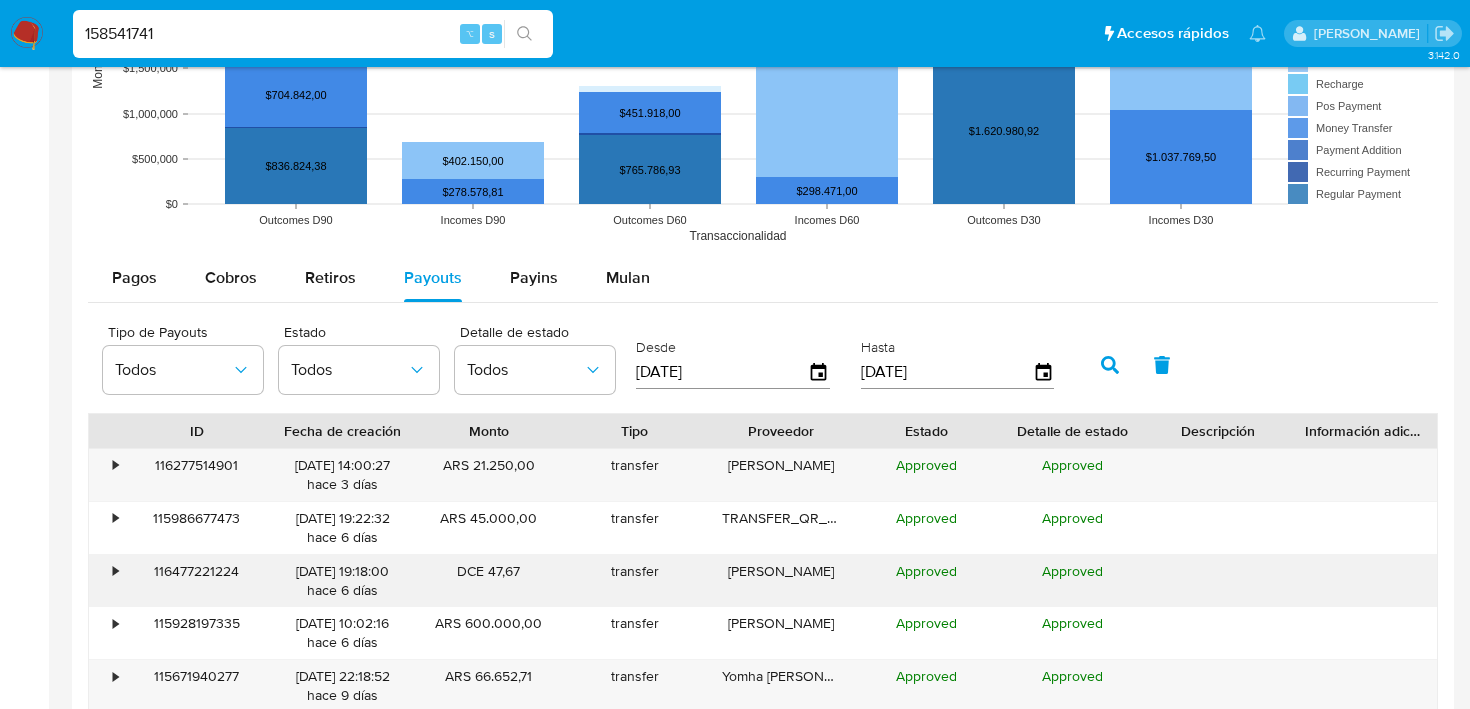 click on "•" at bounding box center [106, 581] 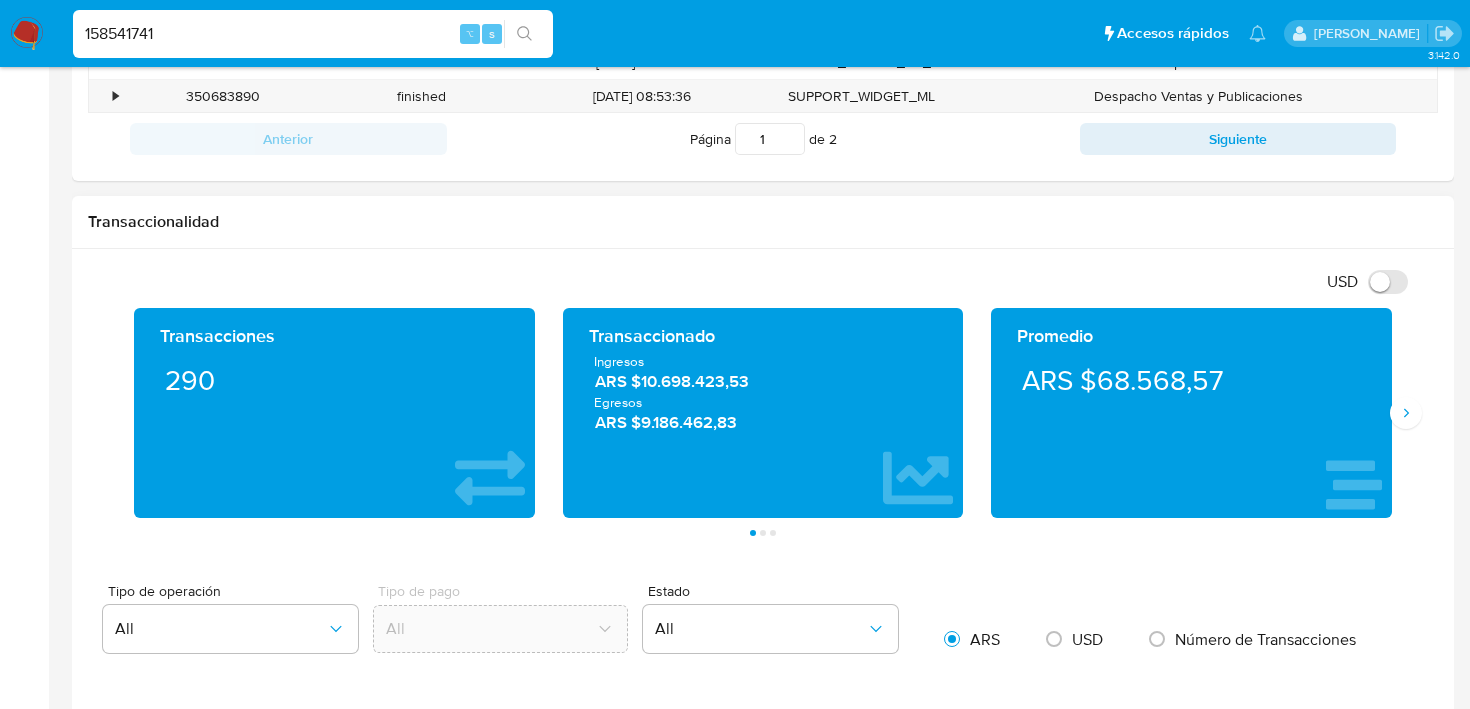 scroll, scrollTop: 842, scrollLeft: 0, axis: vertical 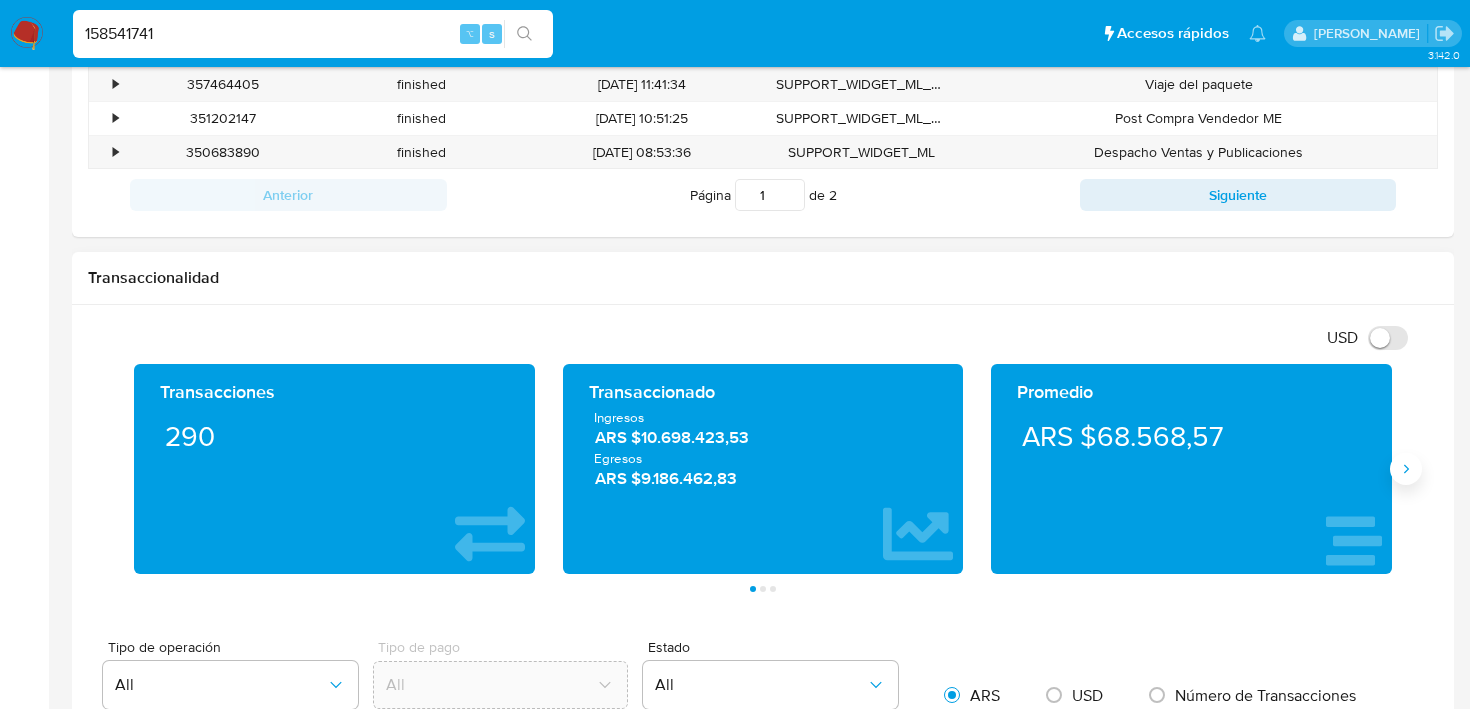 click at bounding box center [1406, 469] 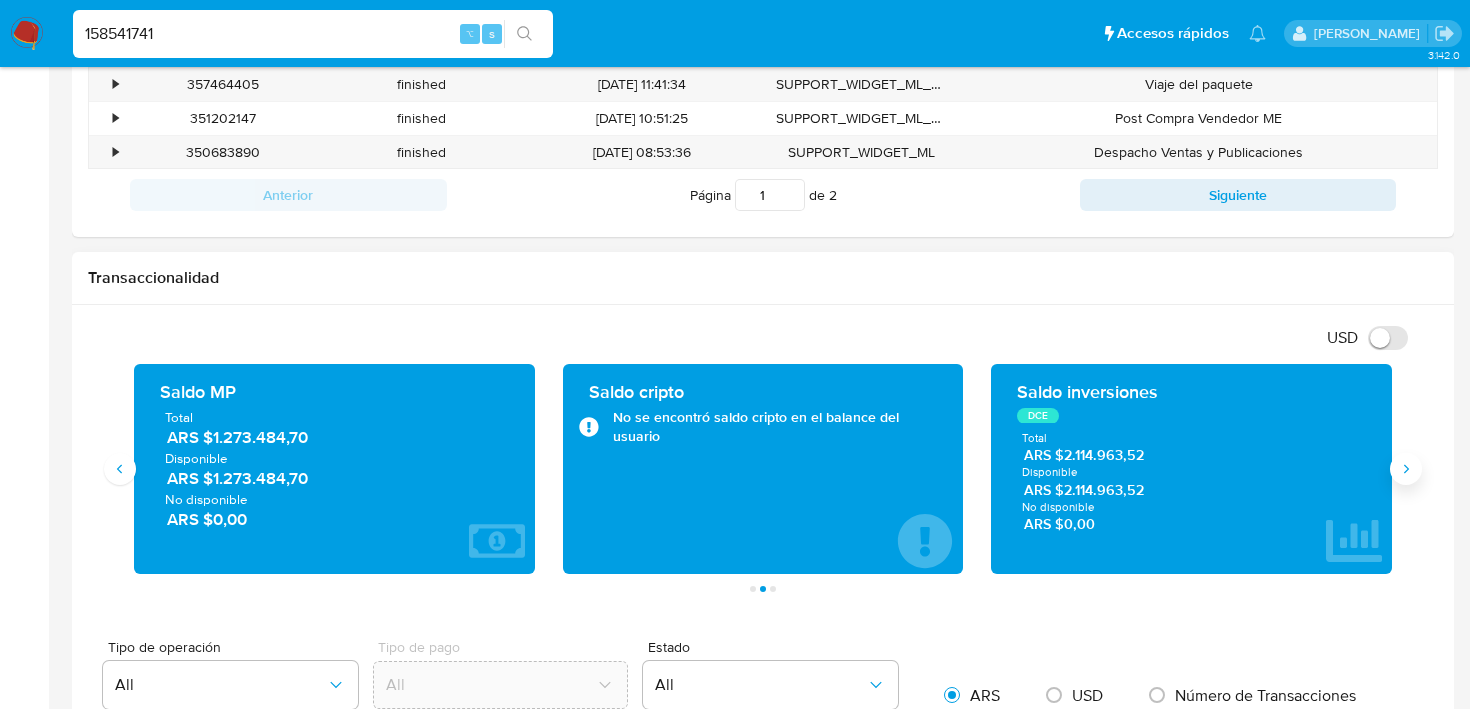 click at bounding box center (1406, 469) 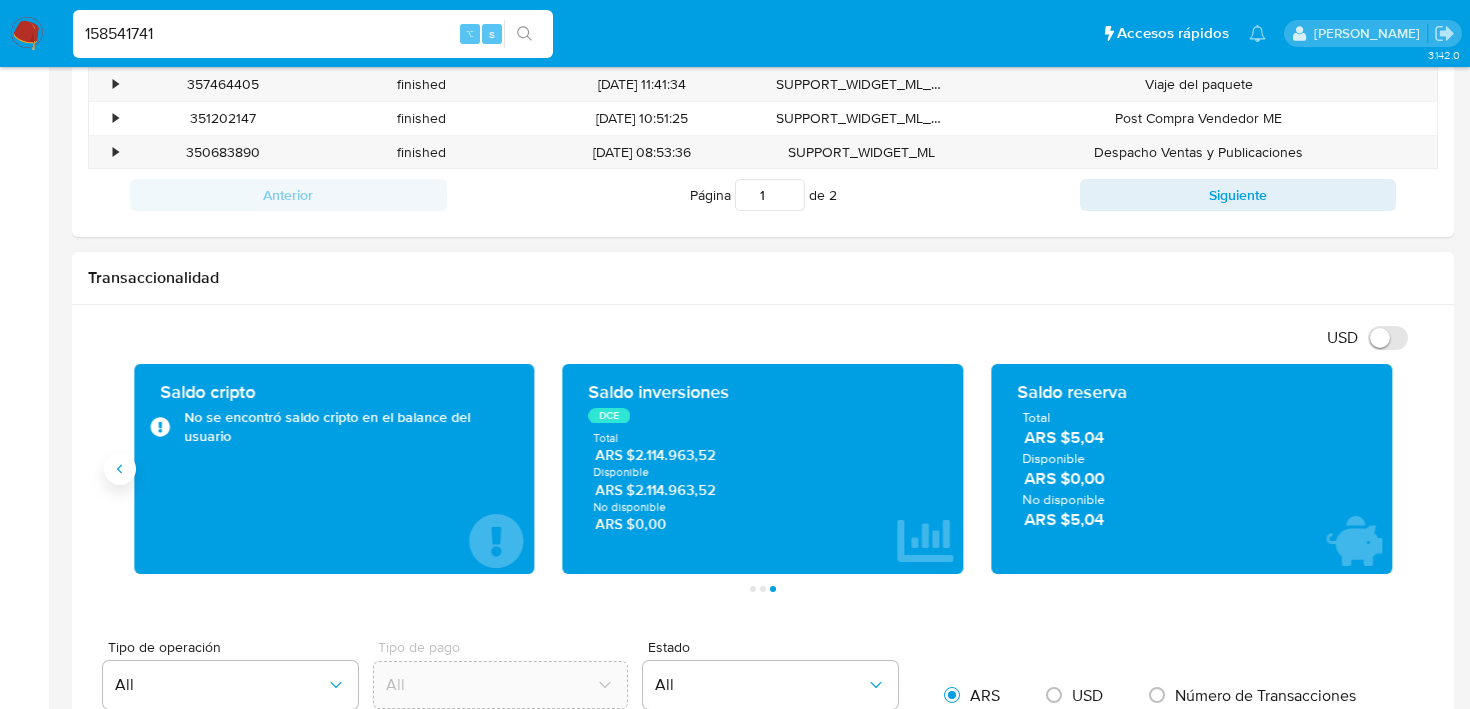 click at bounding box center (120, 469) 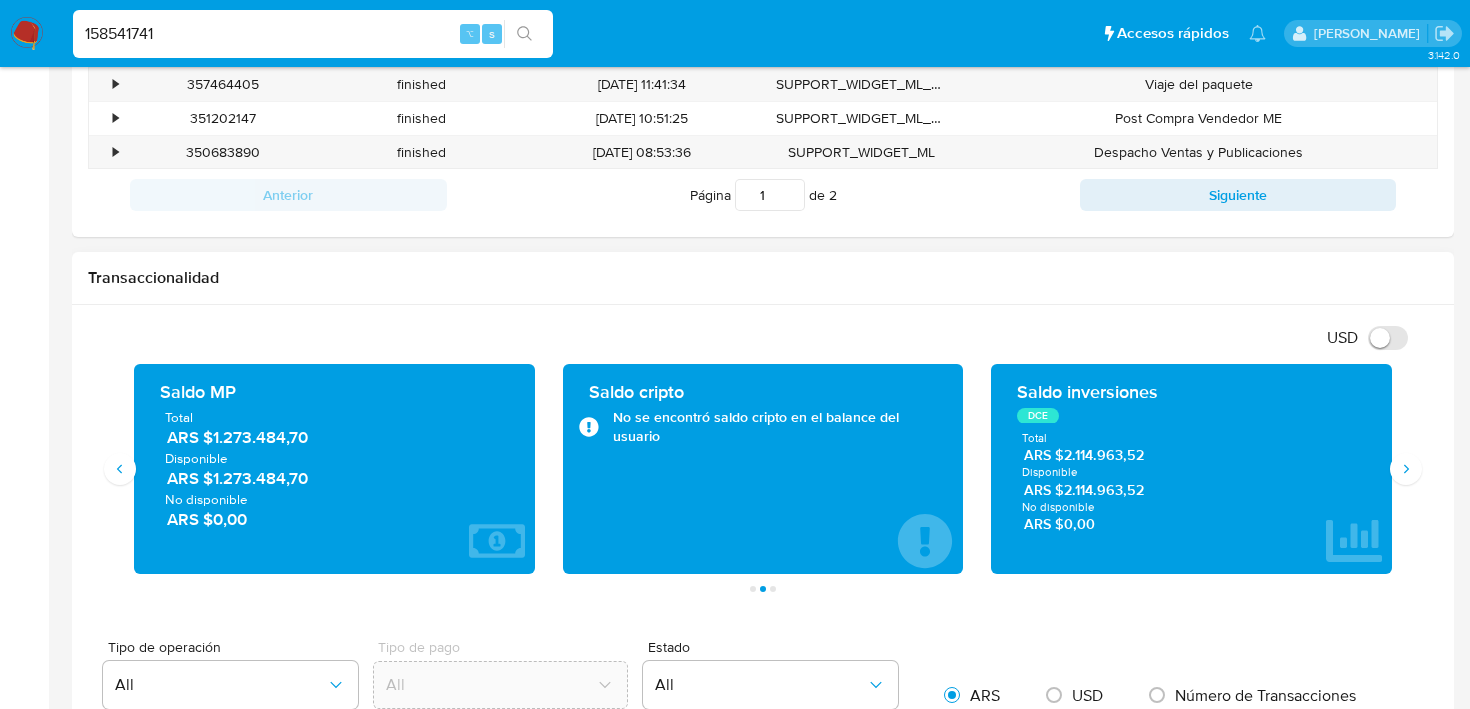 click on "Saldo MP Total ARS $1.273.484,70 Disponible ARS $1.273.484,70 No disponible ARS $0,00" at bounding box center (334, 469) 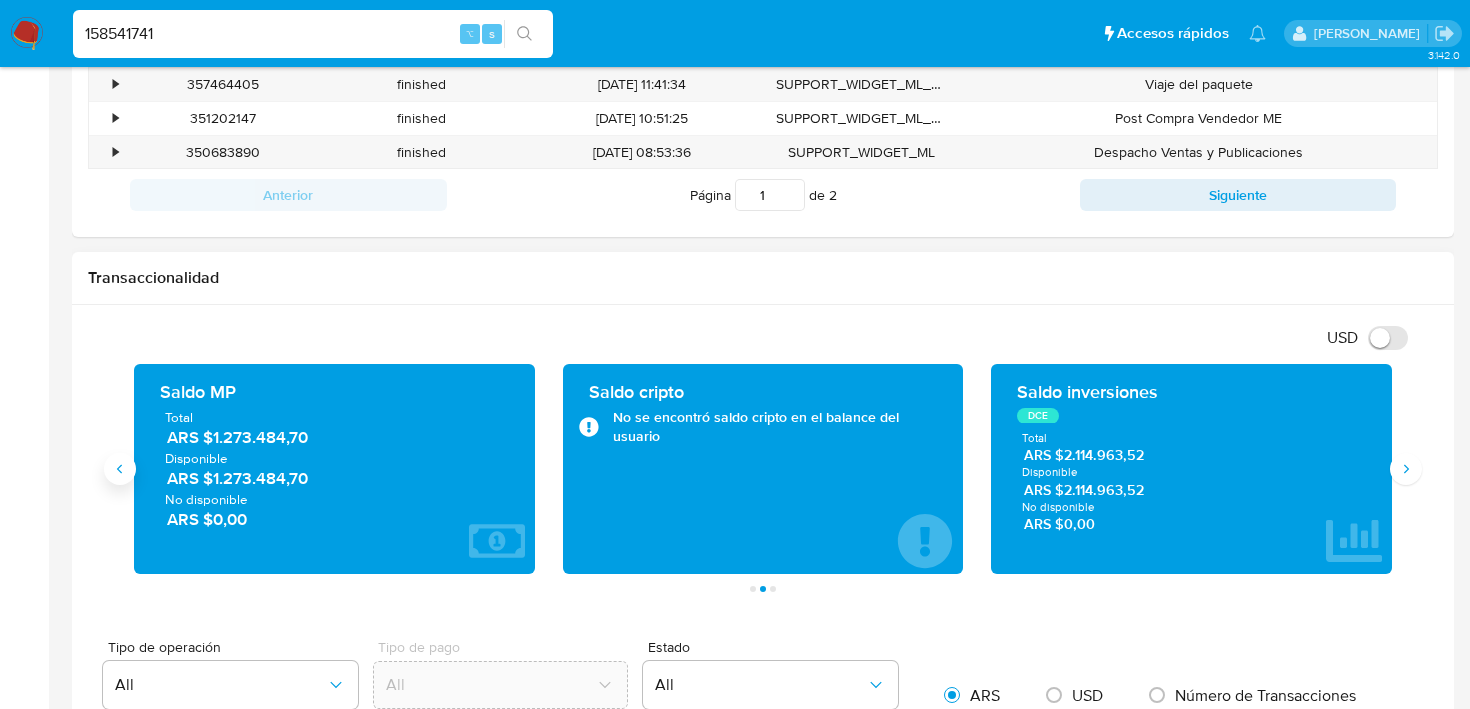 click at bounding box center [120, 469] 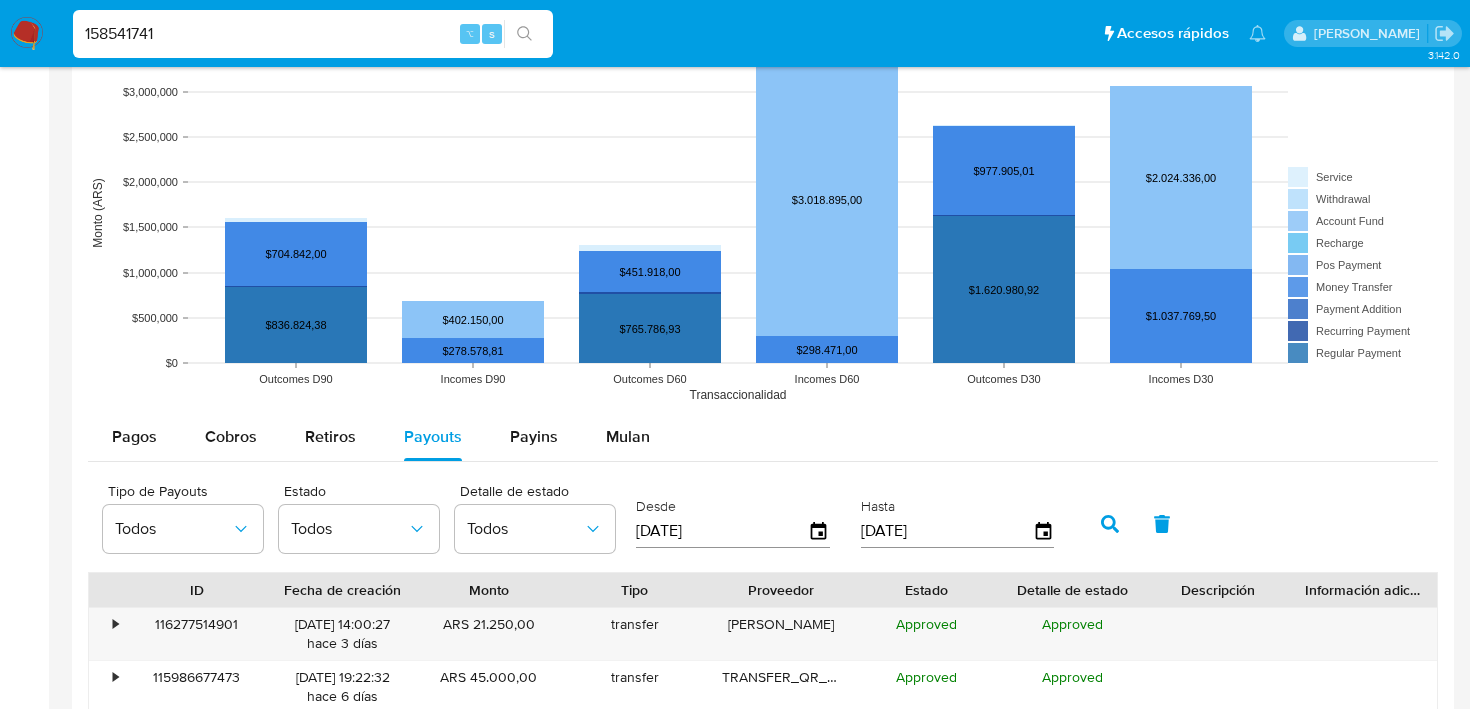 scroll, scrollTop: 1830, scrollLeft: 0, axis: vertical 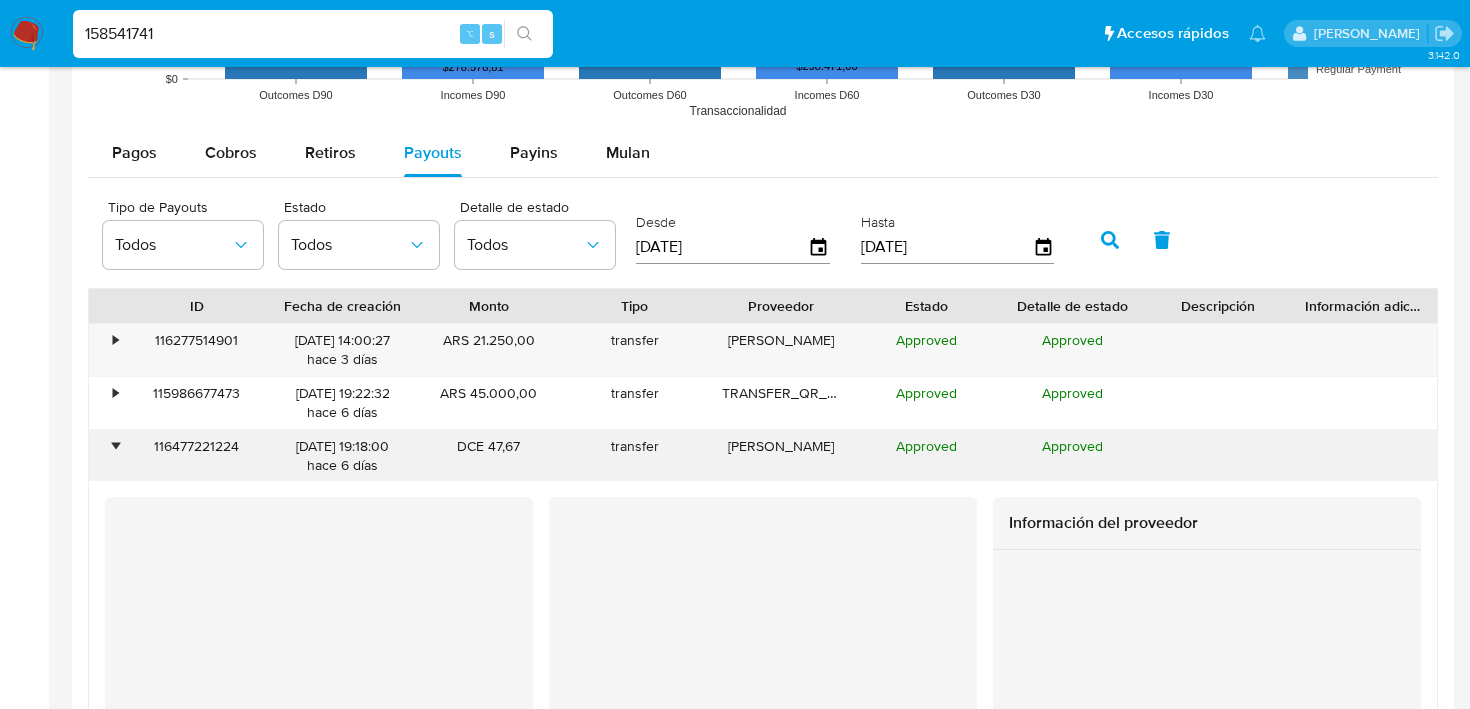click on "•" at bounding box center (106, 456) 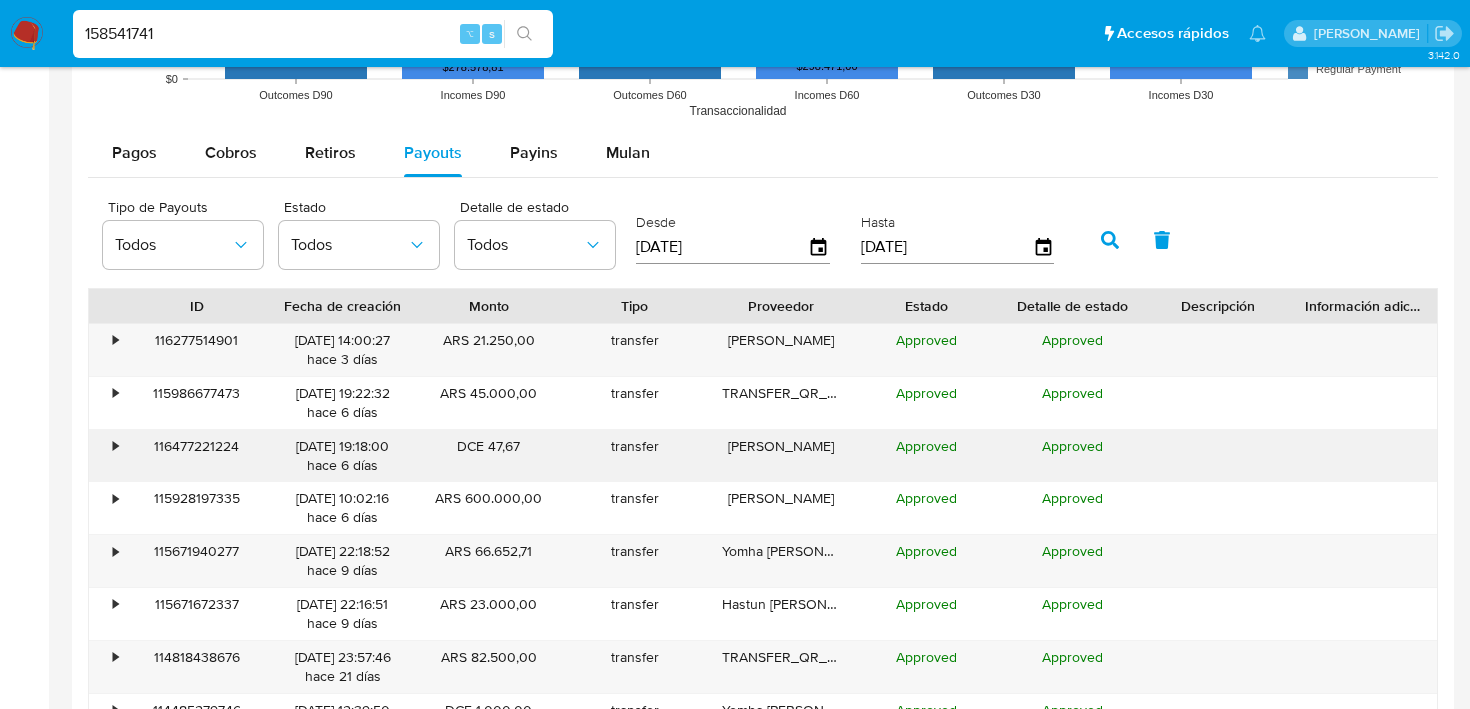 click on "•" at bounding box center (106, 456) 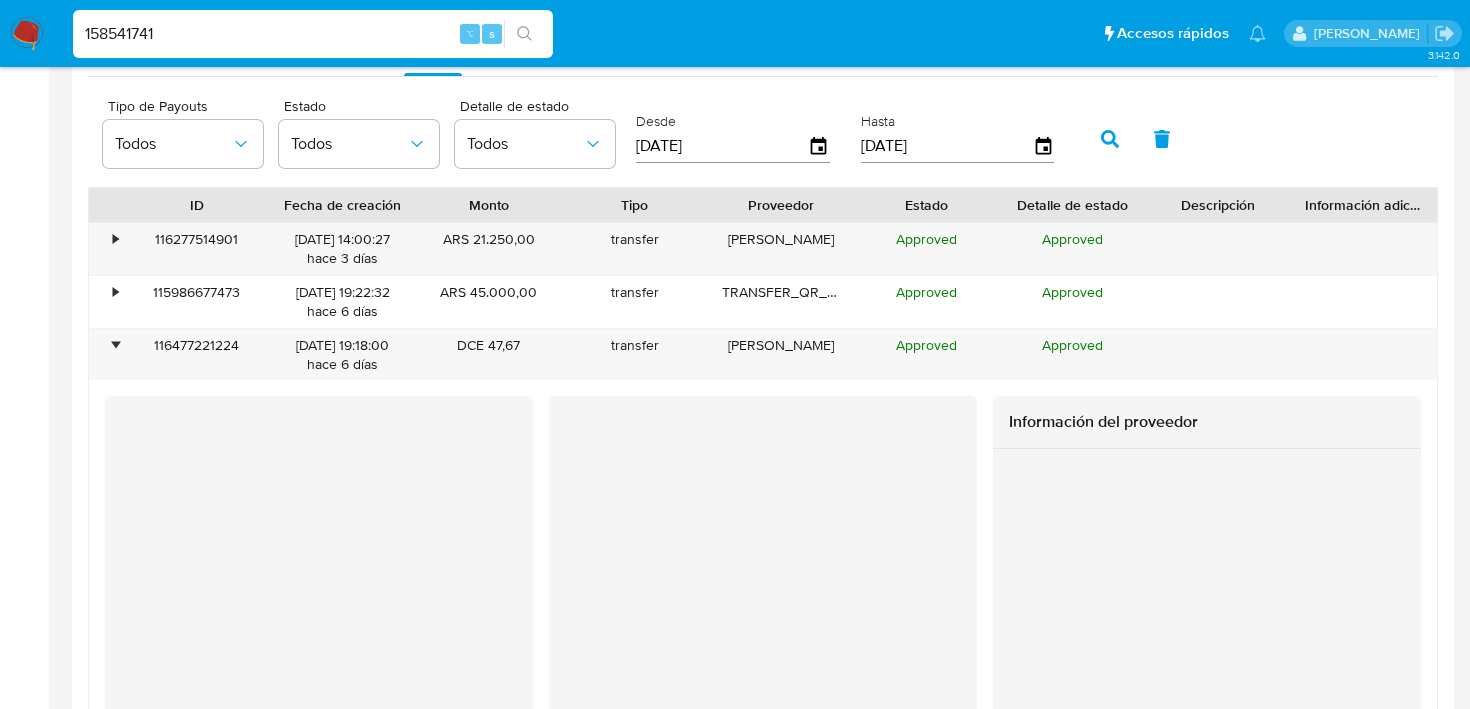 scroll, scrollTop: 2079, scrollLeft: 0, axis: vertical 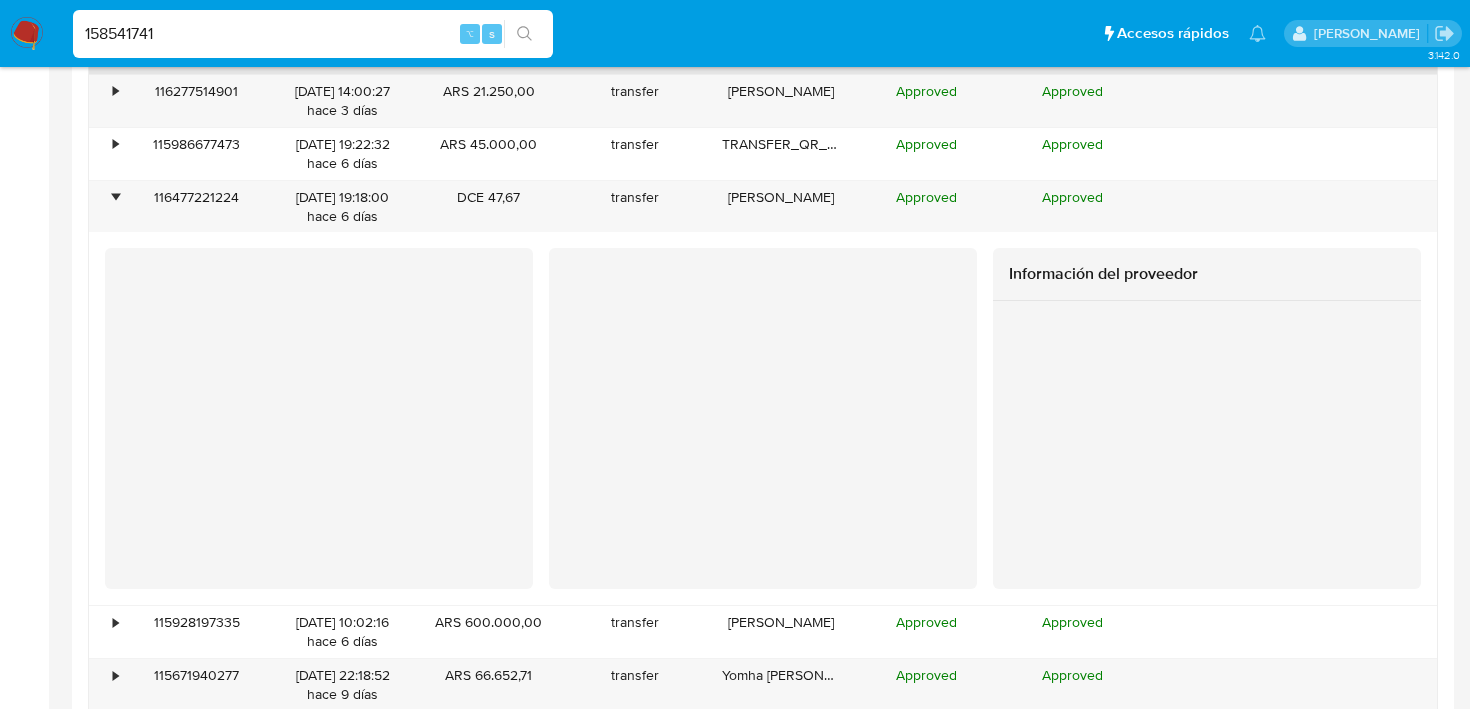 click on "158541741" at bounding box center (313, 34) 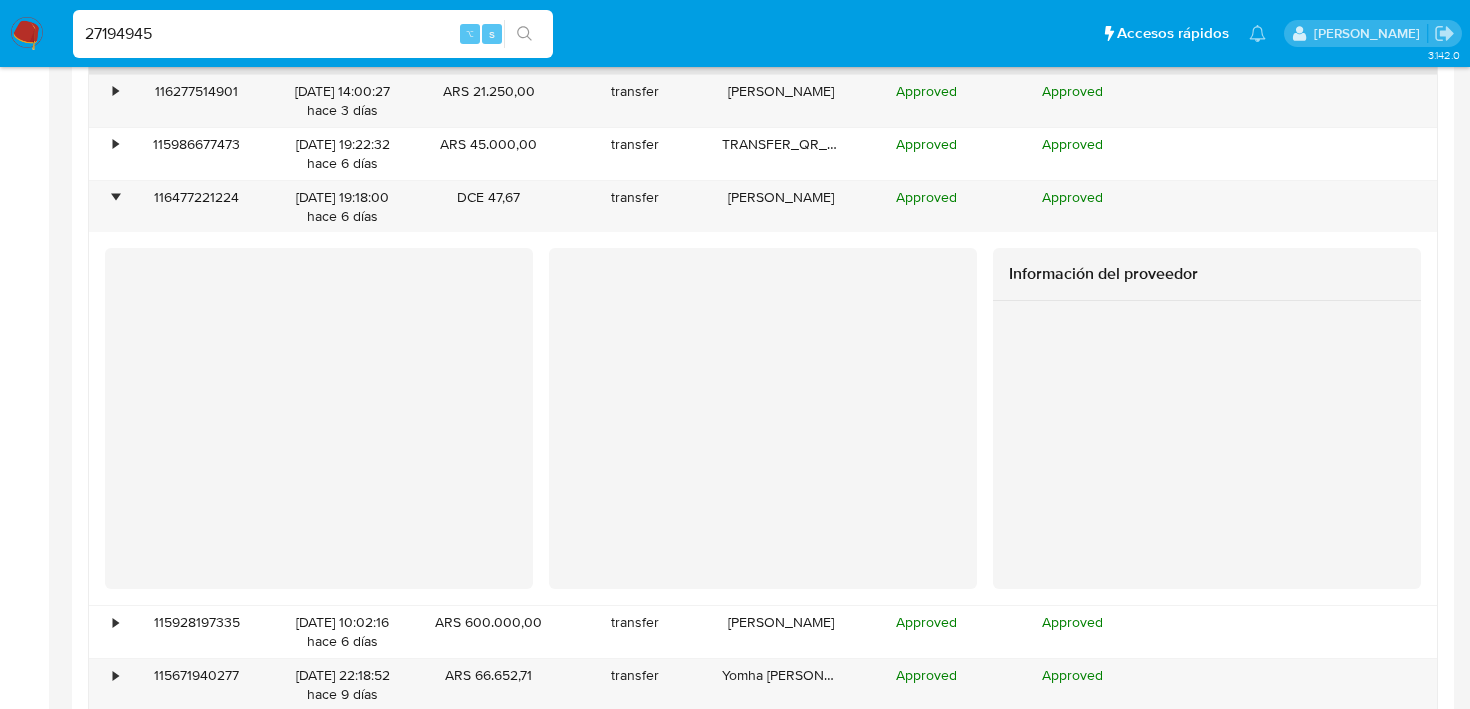 type on "27194945" 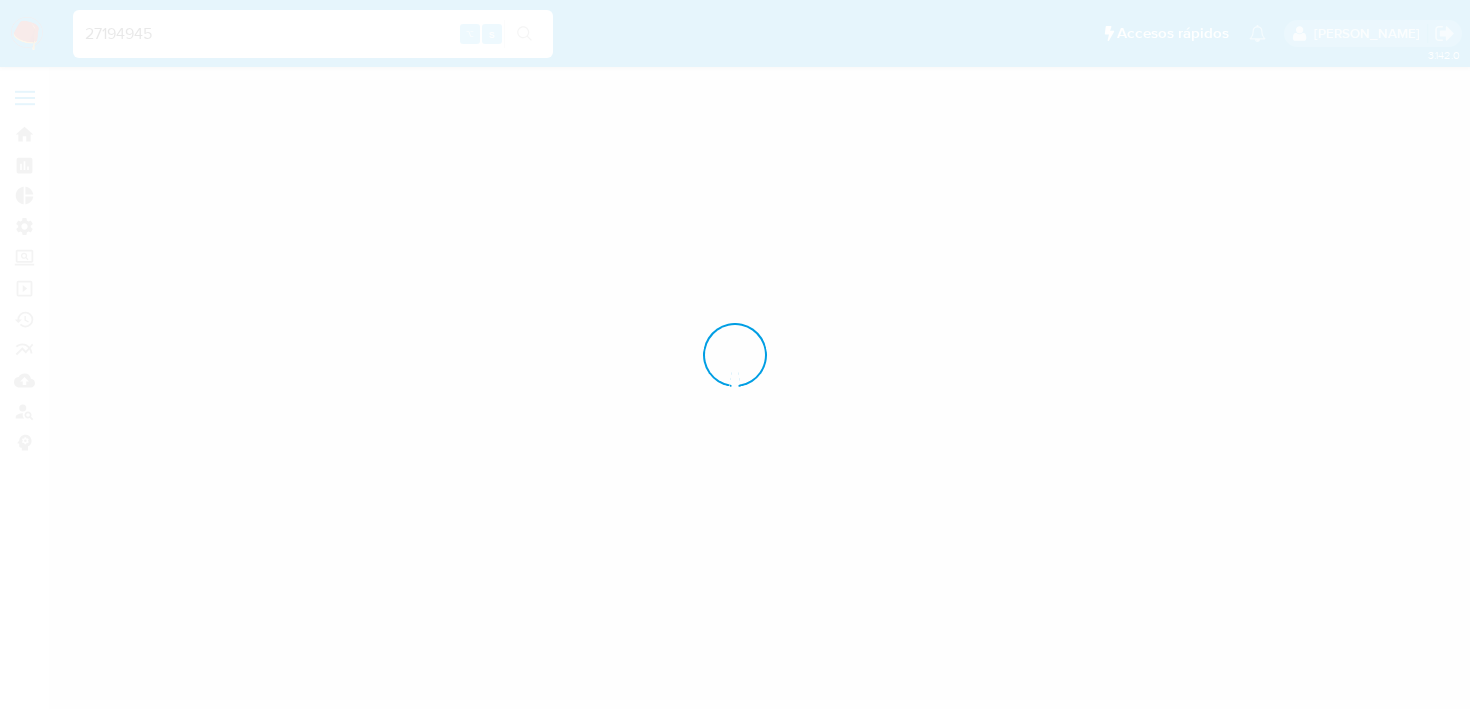 scroll, scrollTop: 0, scrollLeft: 0, axis: both 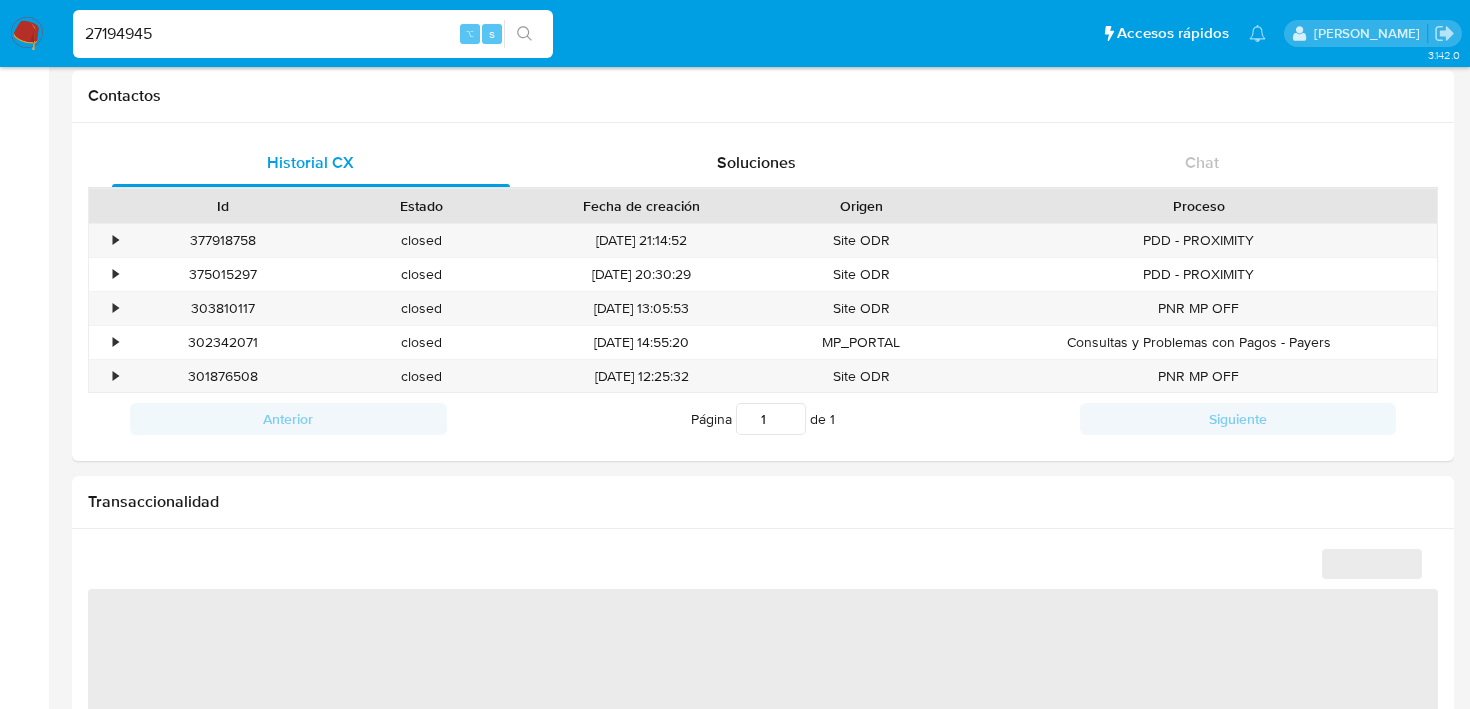 select on "10" 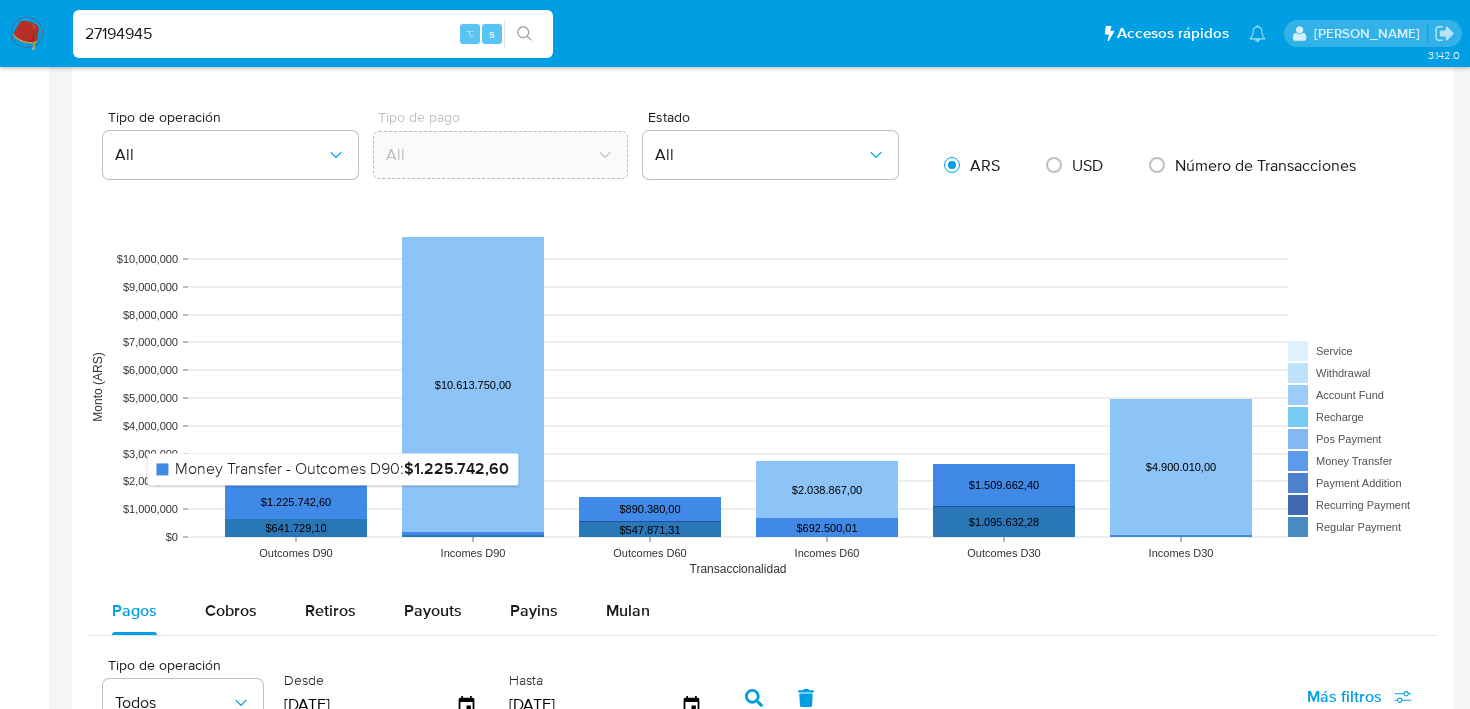 scroll, scrollTop: 1427, scrollLeft: 0, axis: vertical 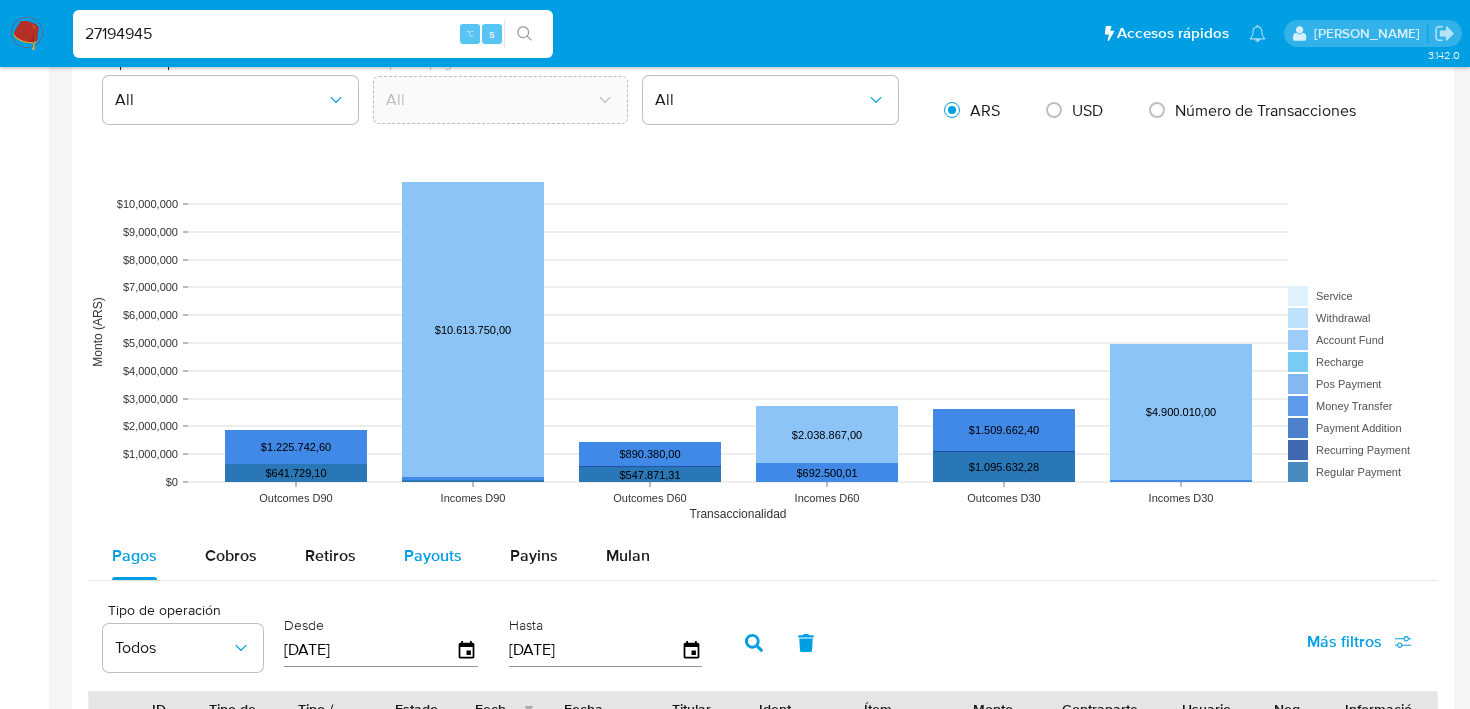 click on "Payouts" at bounding box center [433, 556] 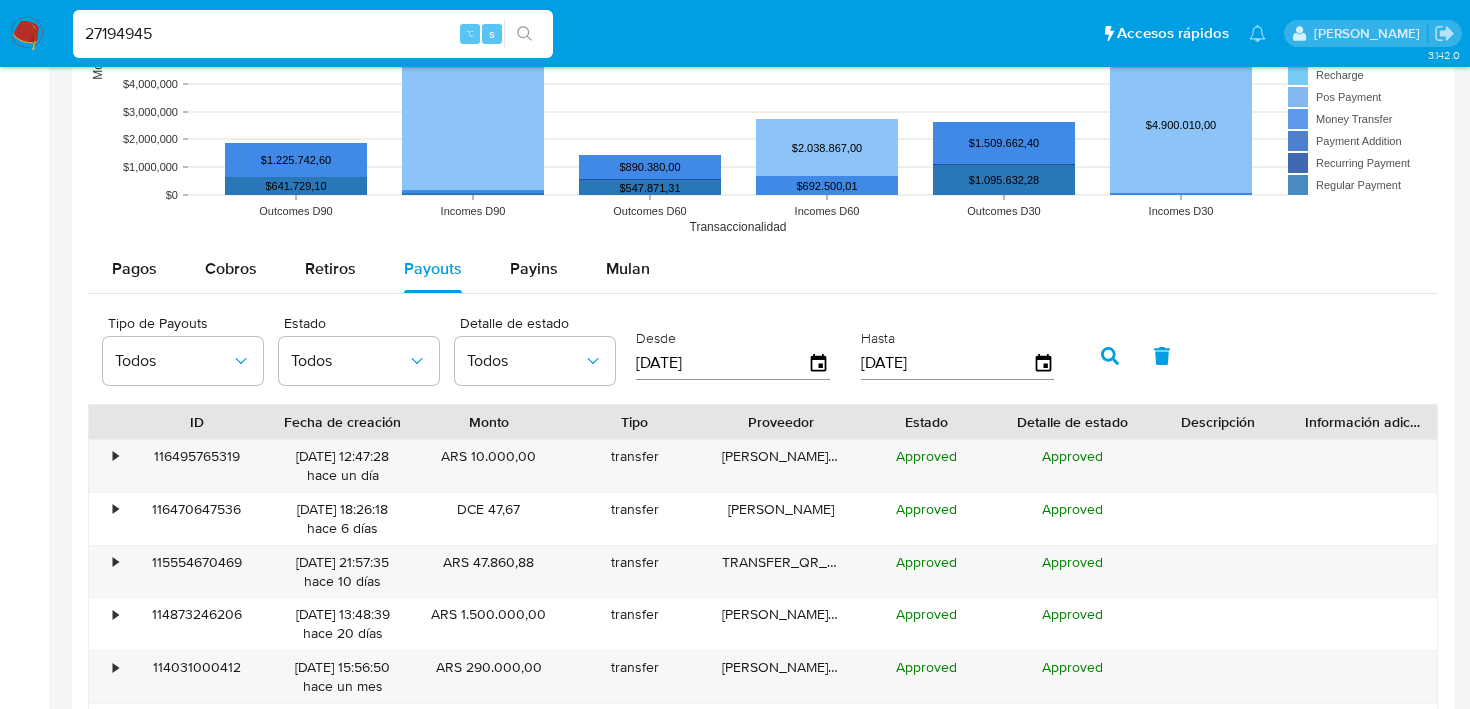 scroll, scrollTop: 1826, scrollLeft: 0, axis: vertical 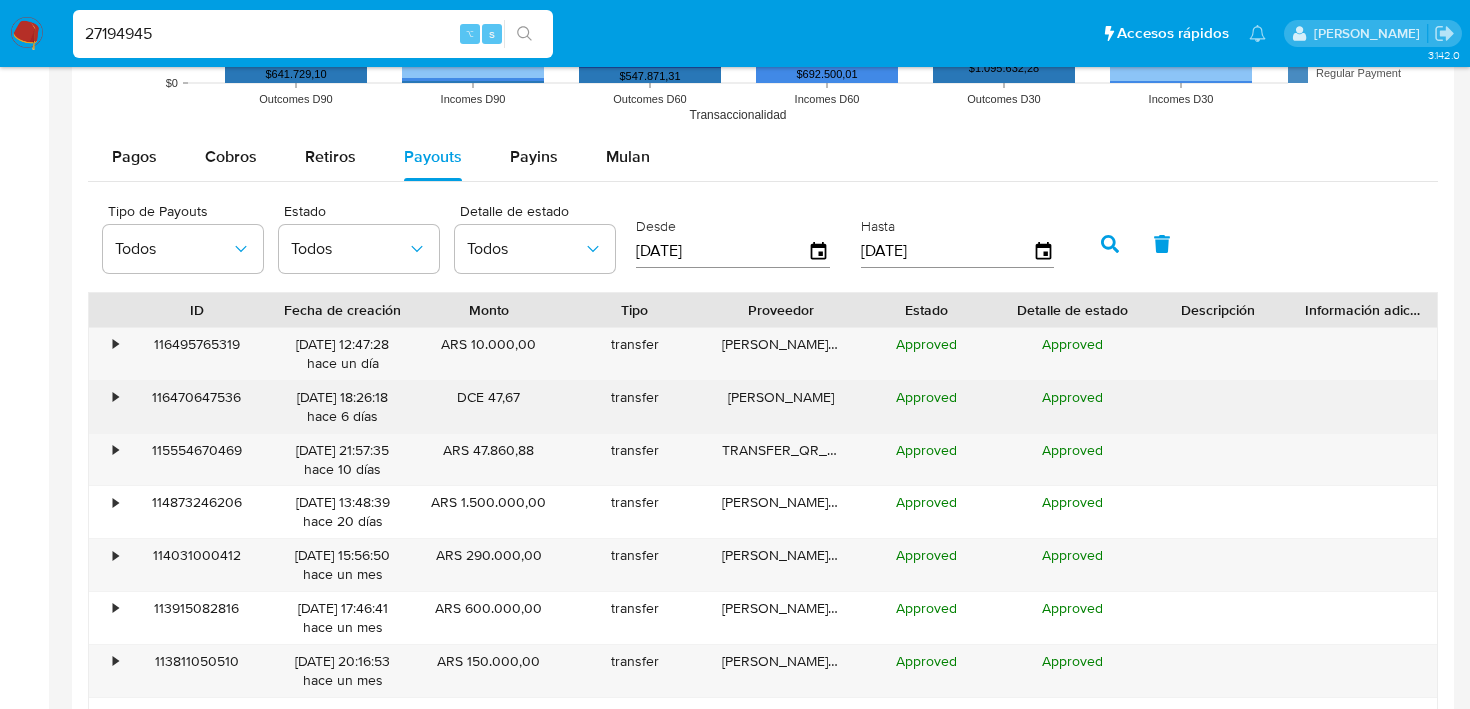 click on "•" at bounding box center (106, 407) 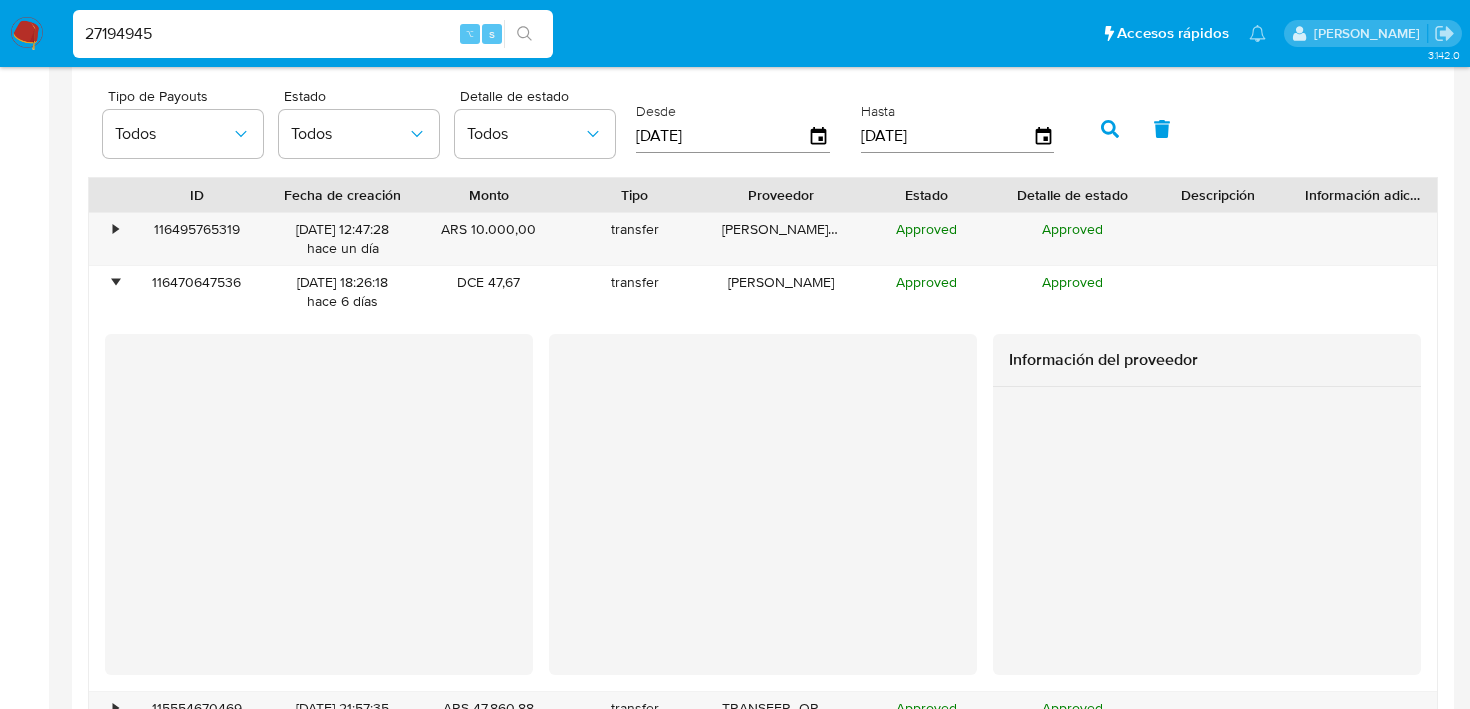 scroll, scrollTop: 1946, scrollLeft: 0, axis: vertical 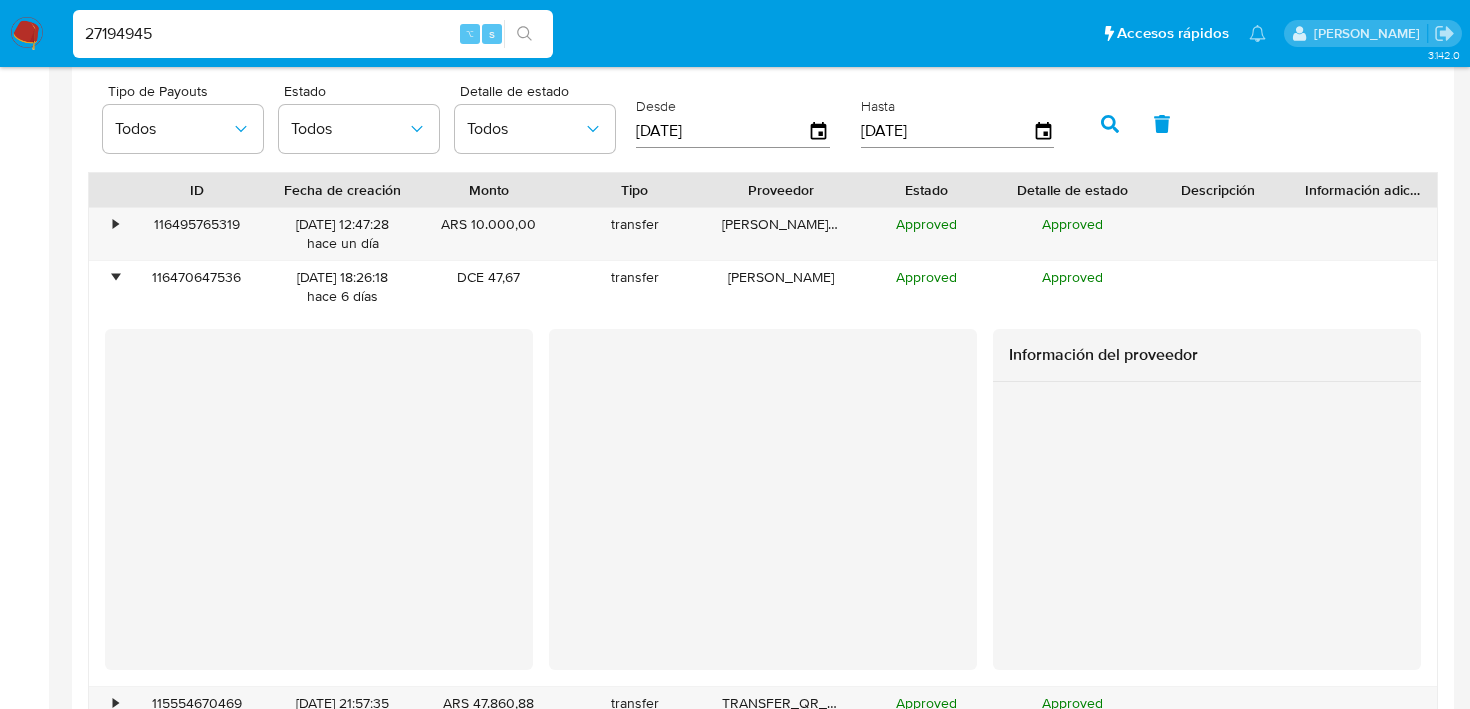 click on "27194945" at bounding box center [313, 34] 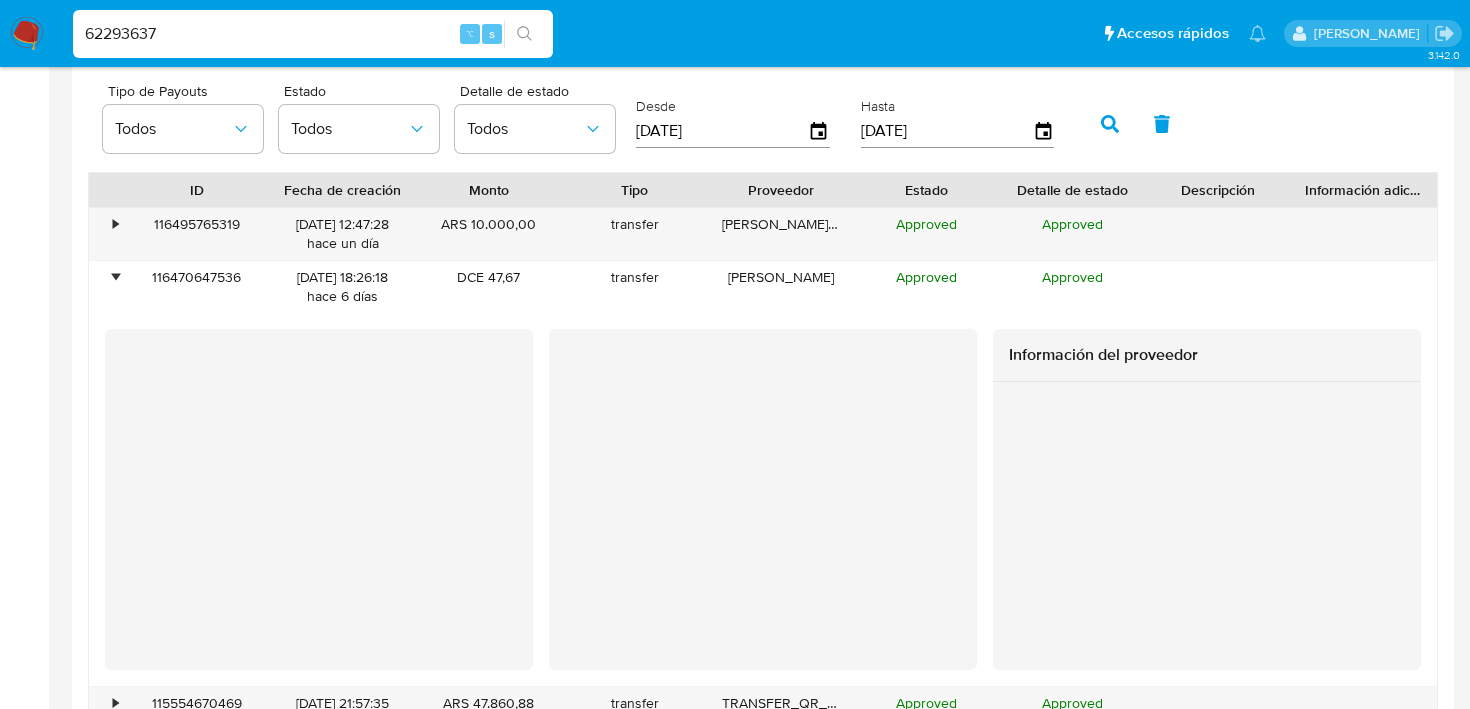 type on "62293637" 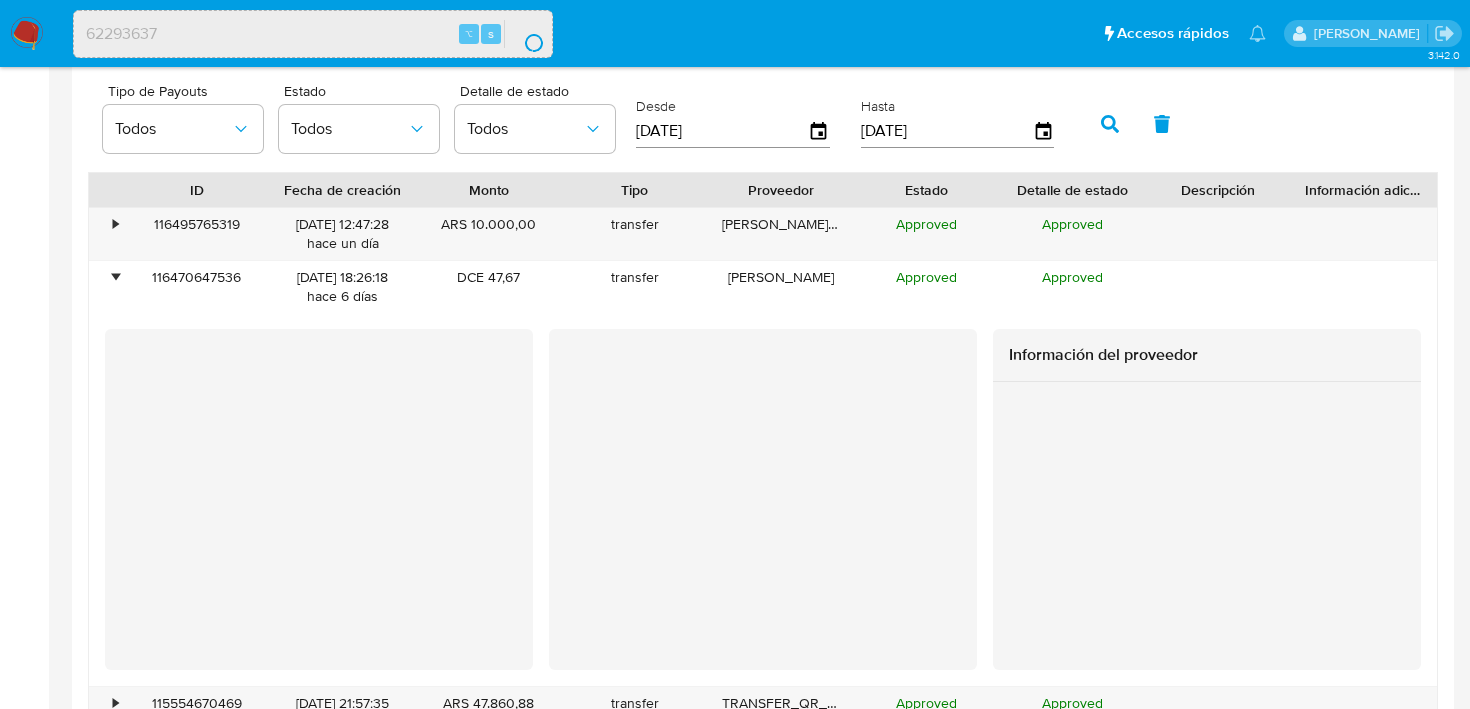 scroll, scrollTop: 0, scrollLeft: 0, axis: both 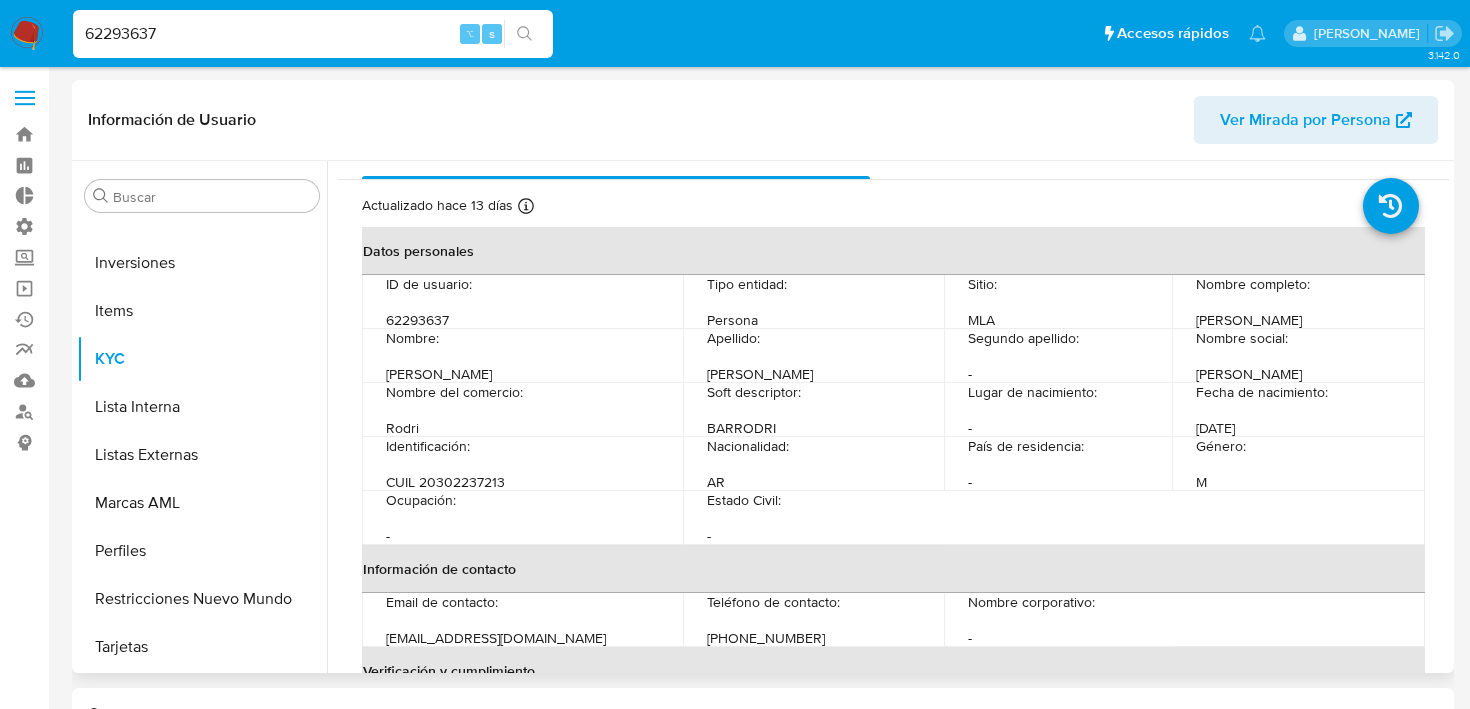 select on "10" 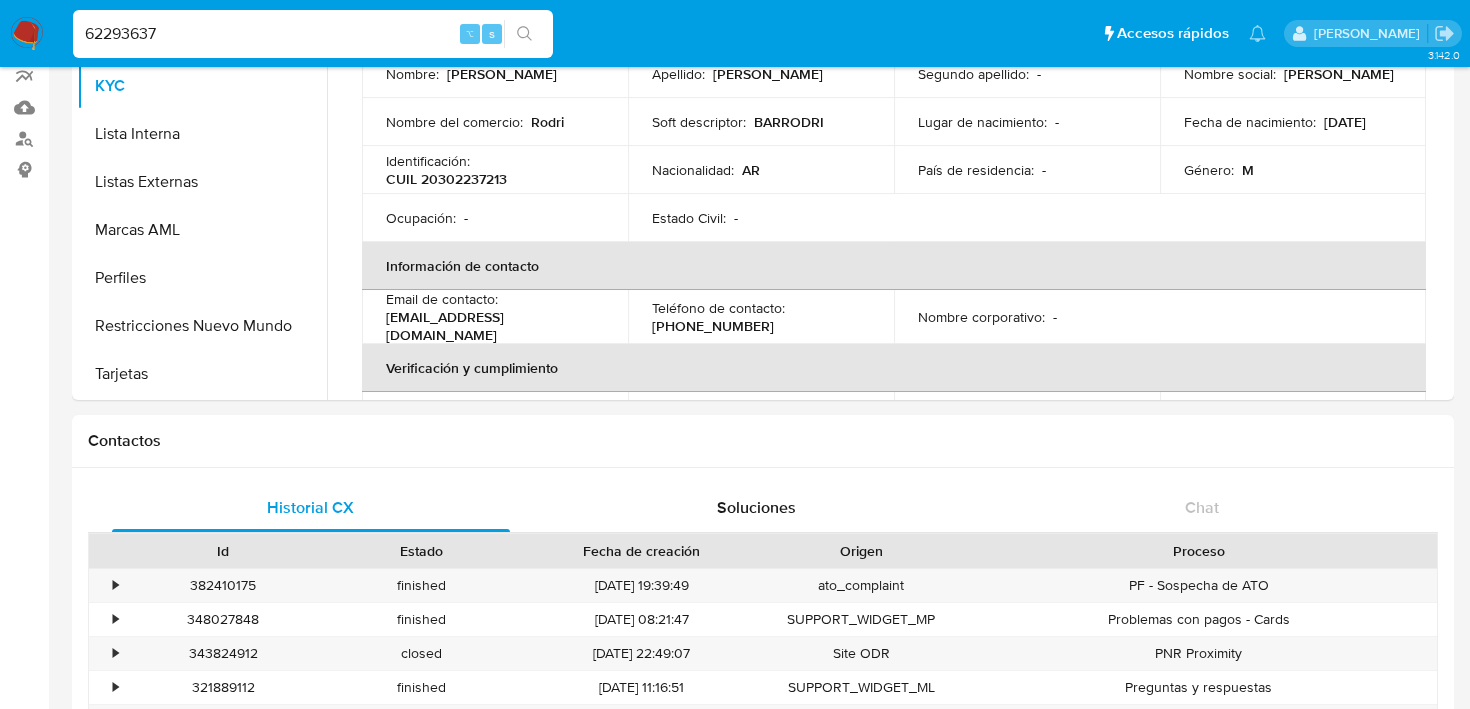scroll, scrollTop: 0, scrollLeft: 0, axis: both 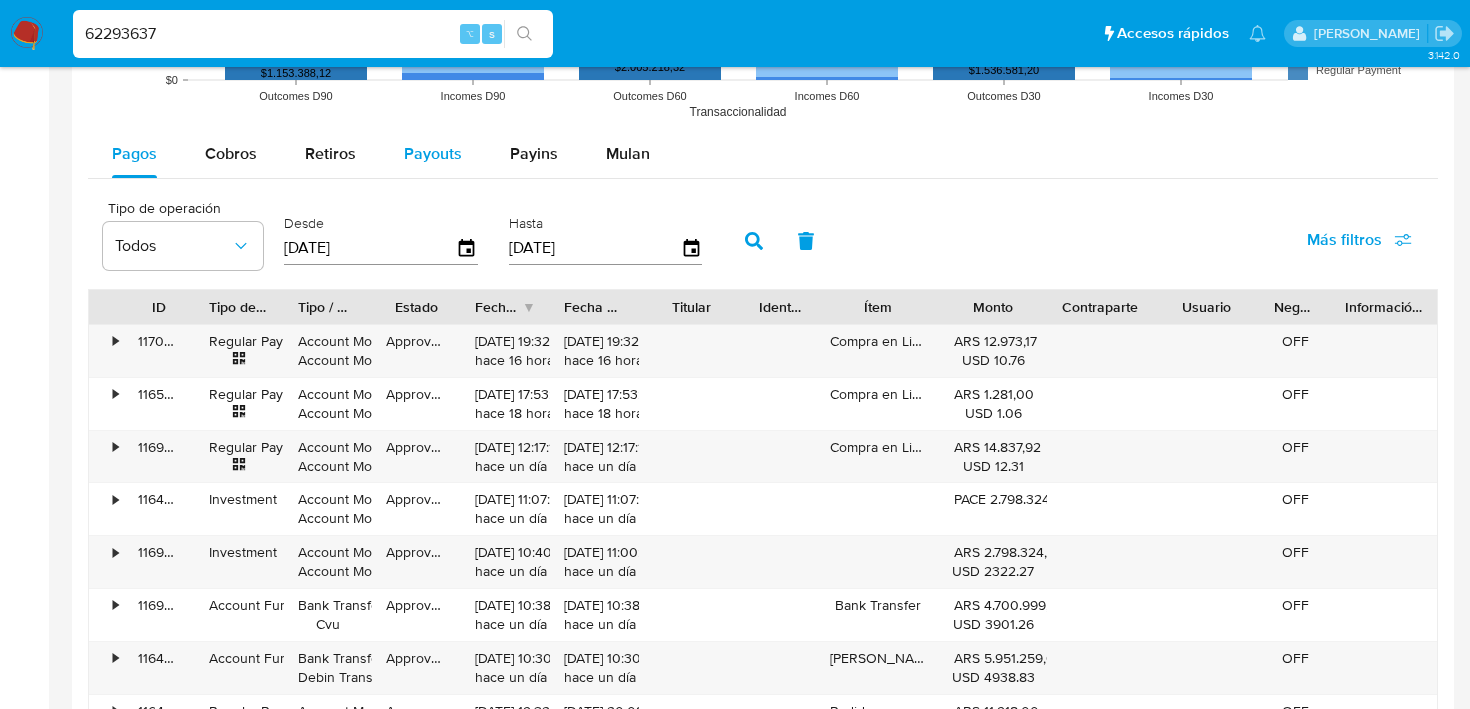 click on "Payouts" at bounding box center (433, 154) 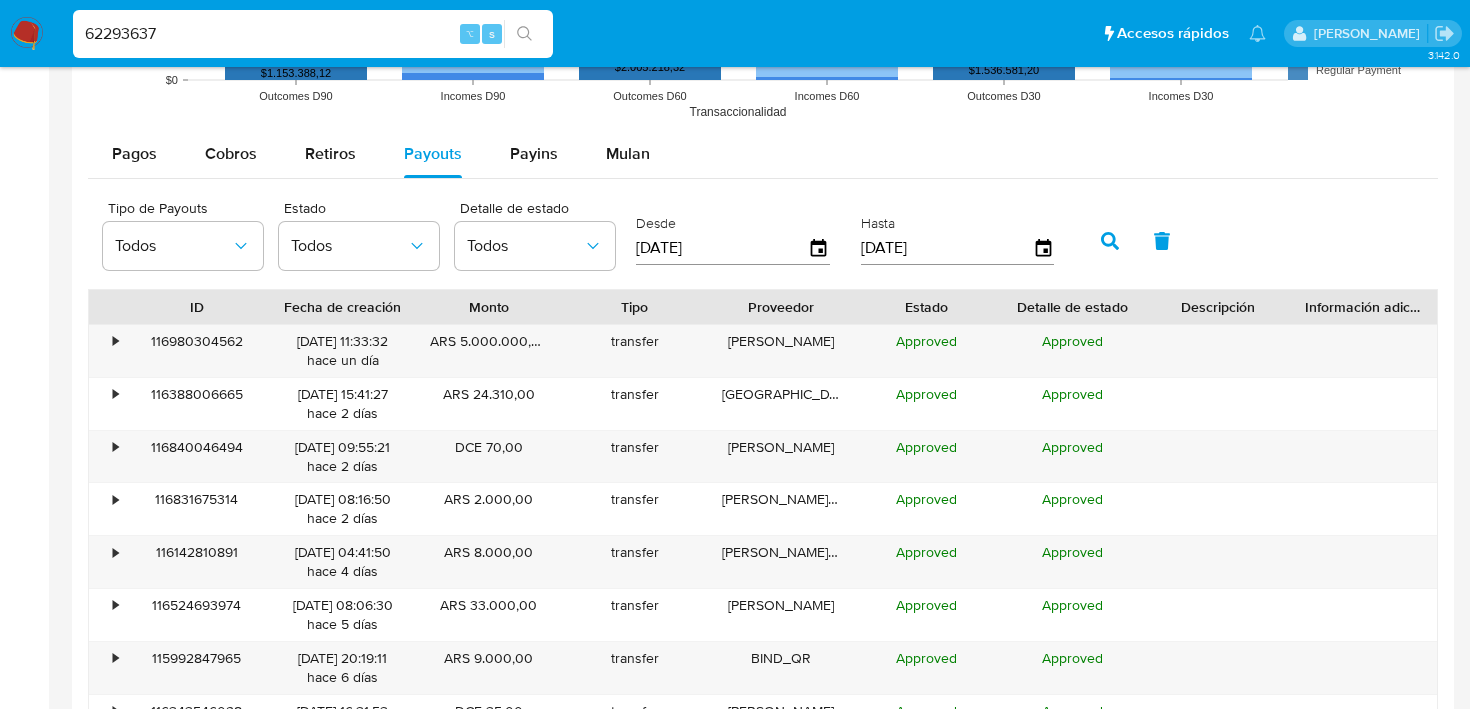 click on "Pagos Cobros Retiros Payouts Payins Mulan" at bounding box center (763, 154) 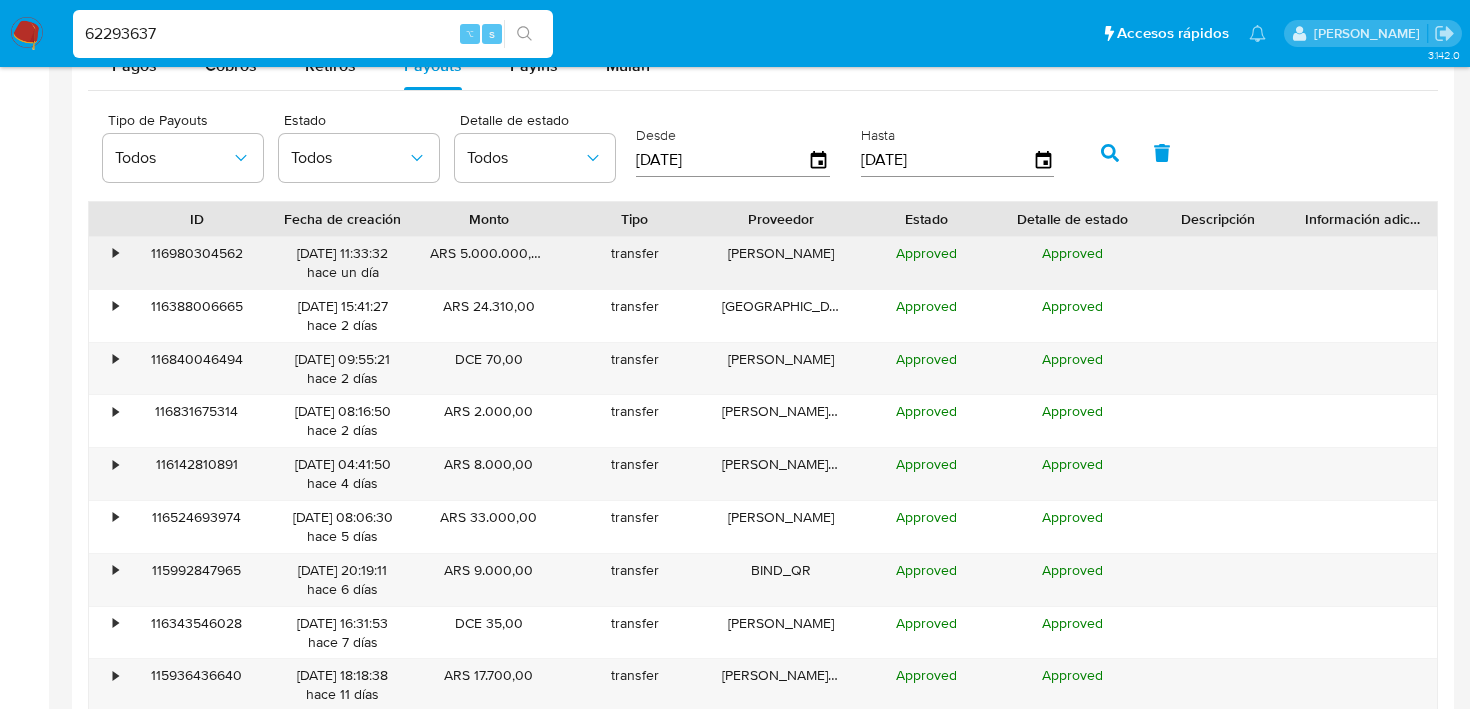 scroll, scrollTop: 2081, scrollLeft: 0, axis: vertical 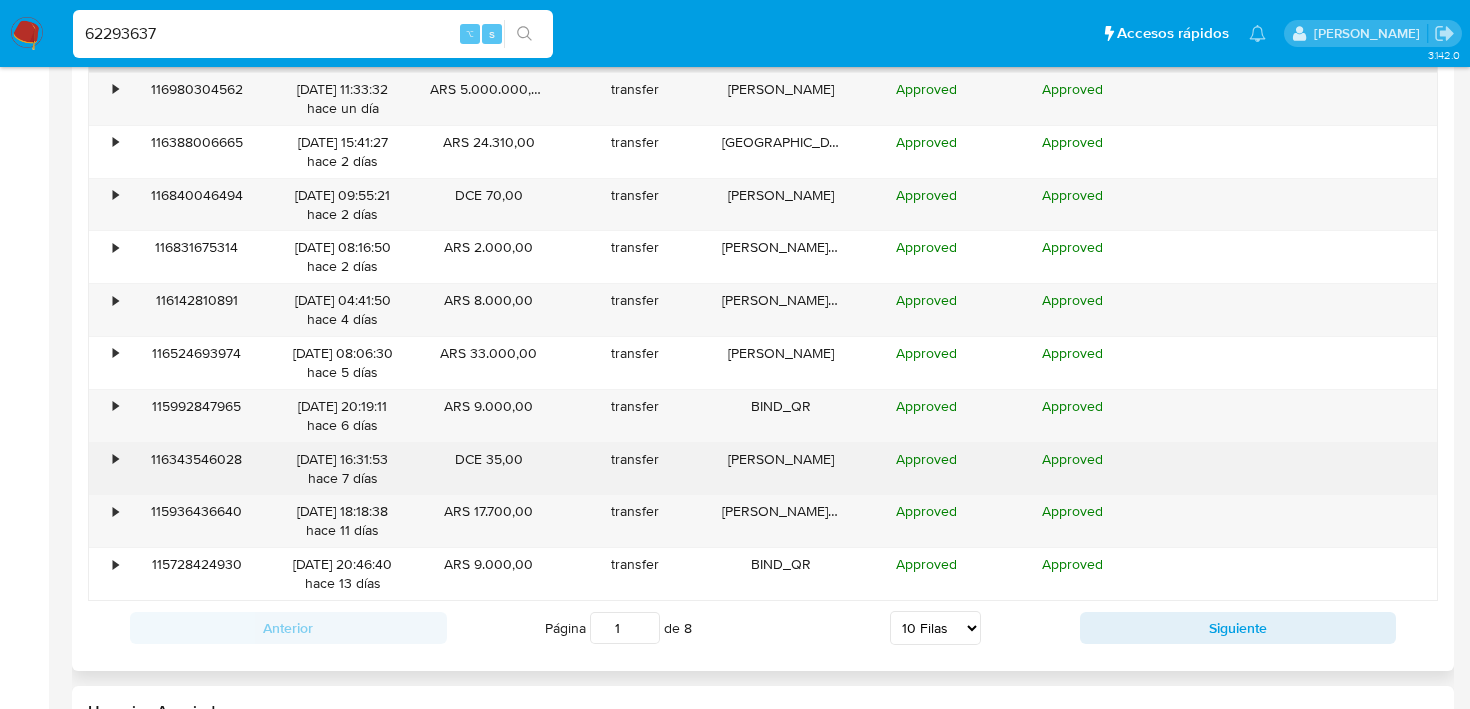 click on "116343546028" at bounding box center [197, 469] 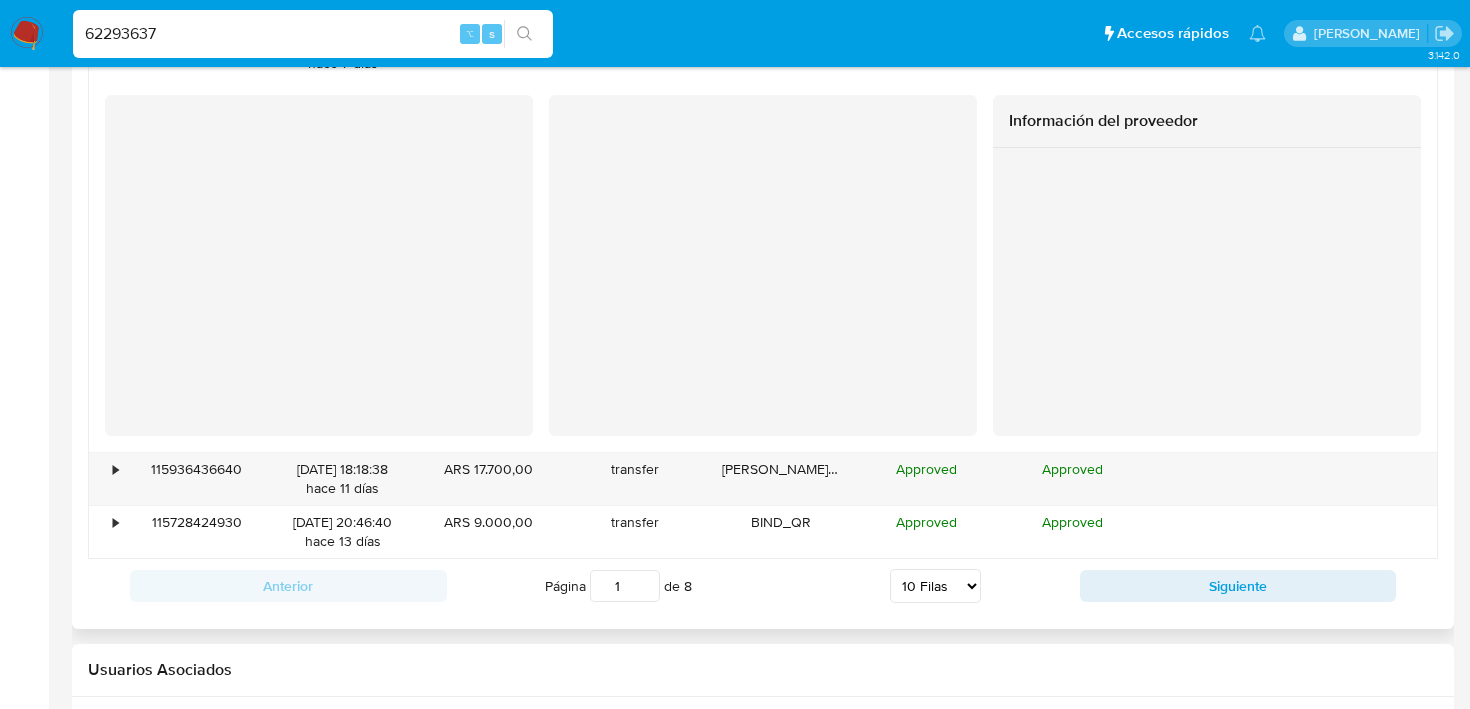 scroll, scrollTop: 2495, scrollLeft: 0, axis: vertical 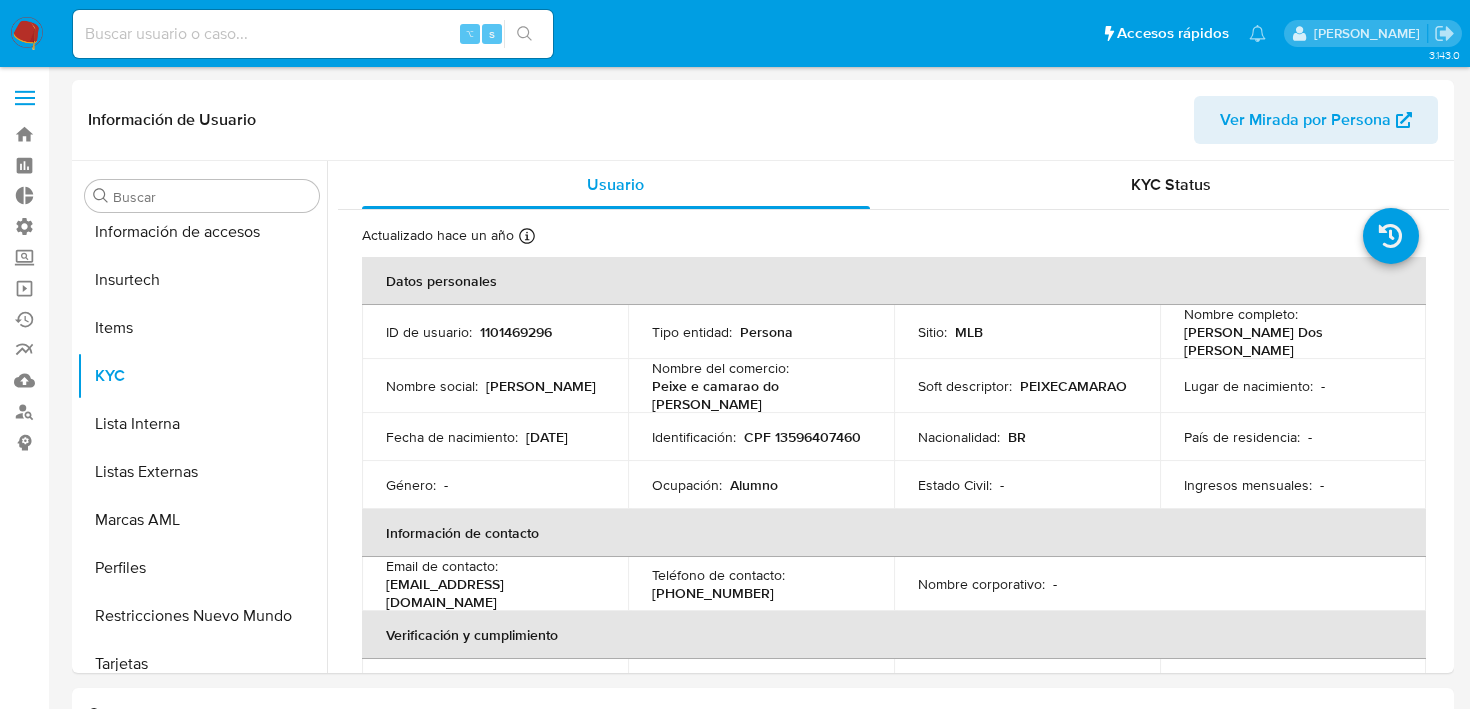 select on "10" 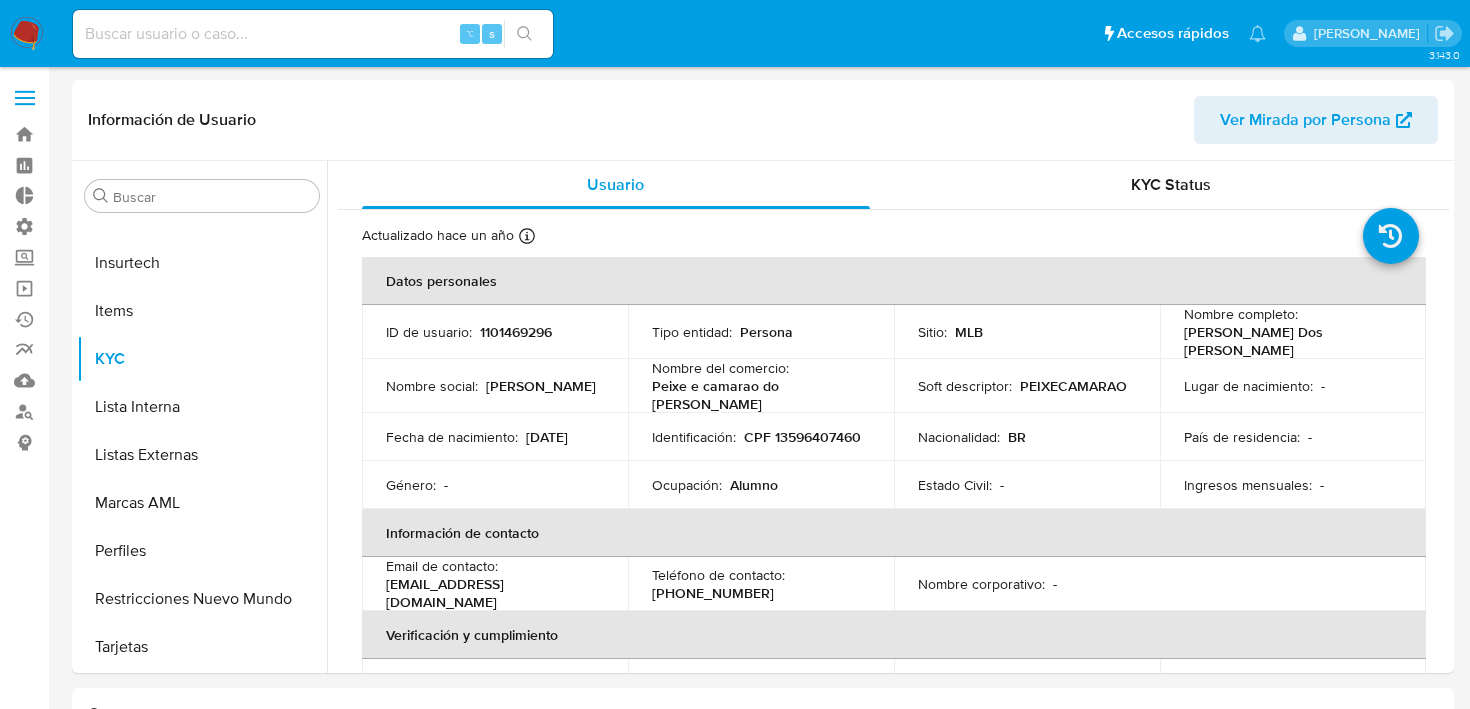 click at bounding box center (313, 34) 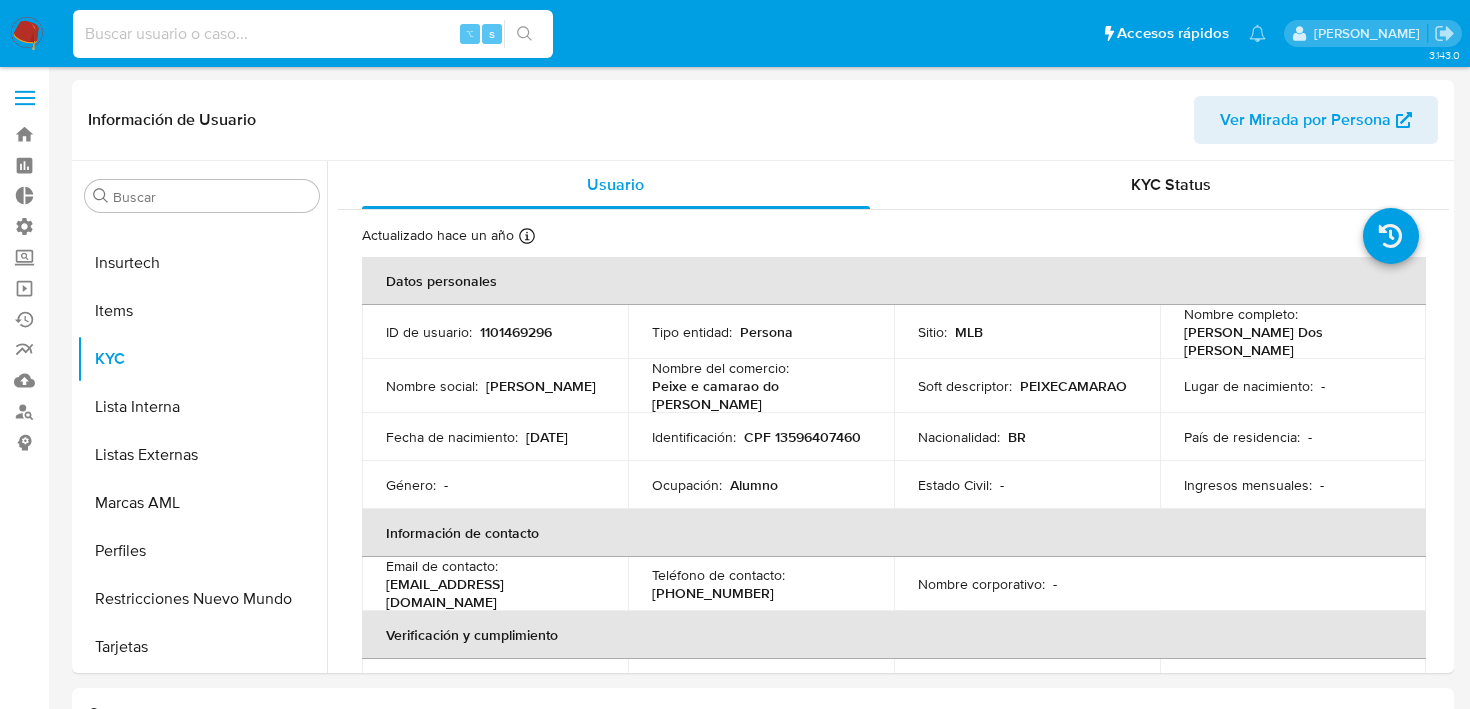 paste on "326772659" 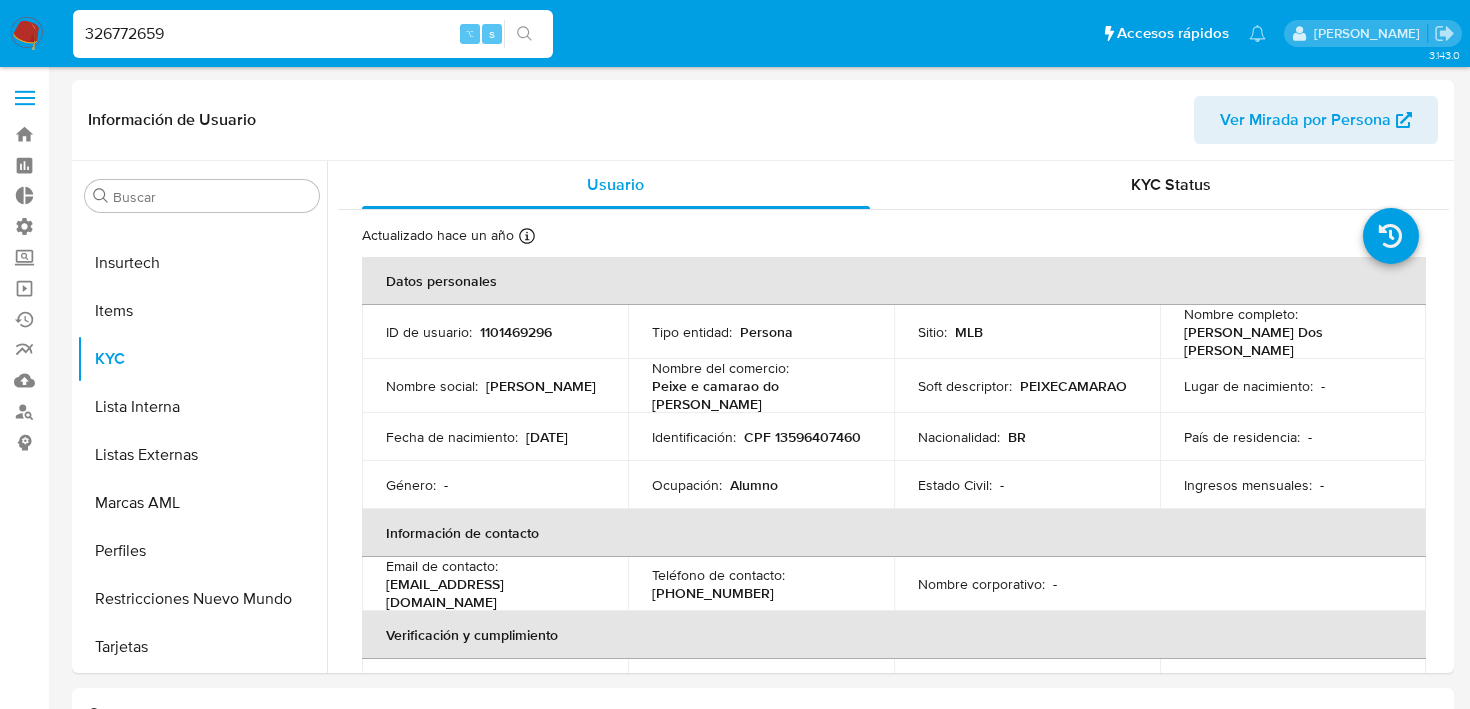 type on "326772659" 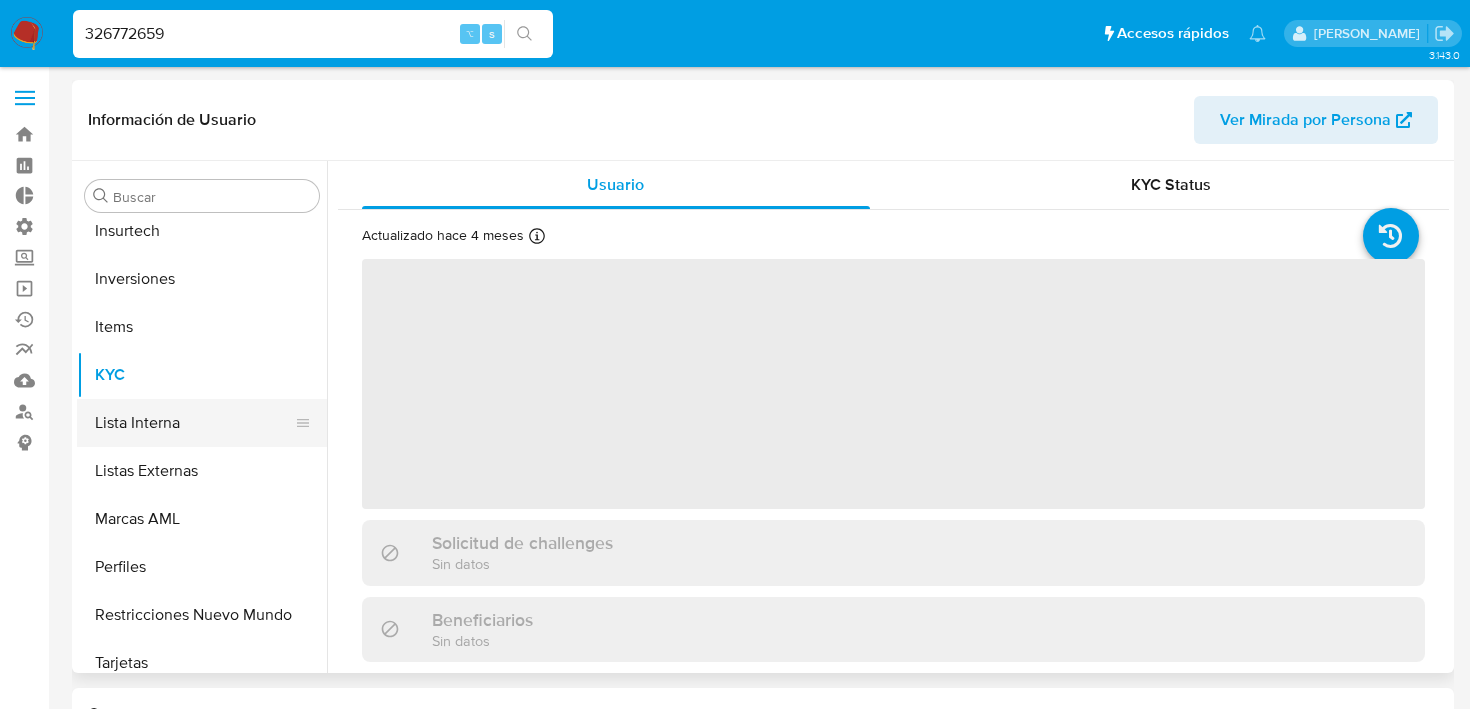 scroll, scrollTop: 893, scrollLeft: 0, axis: vertical 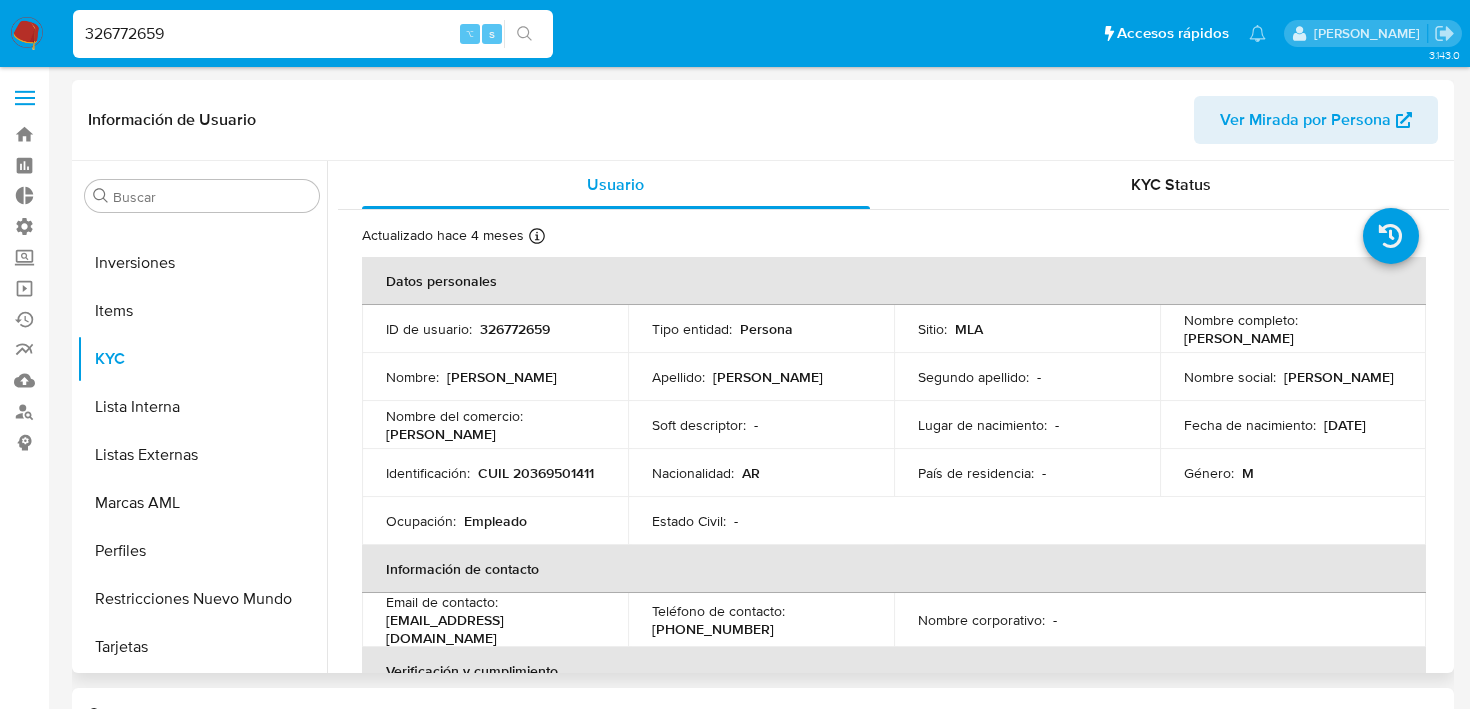 select on "10" 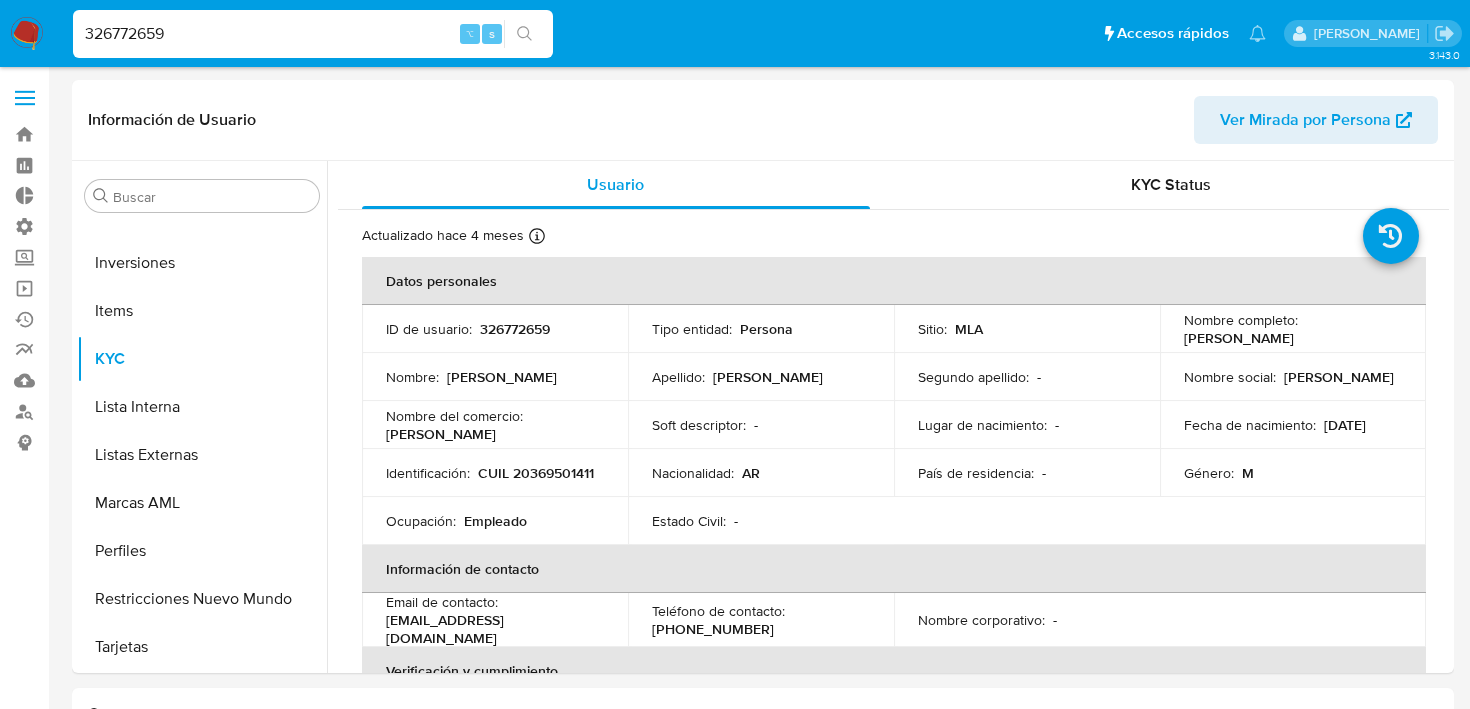 click on "326772659" at bounding box center [313, 34] 